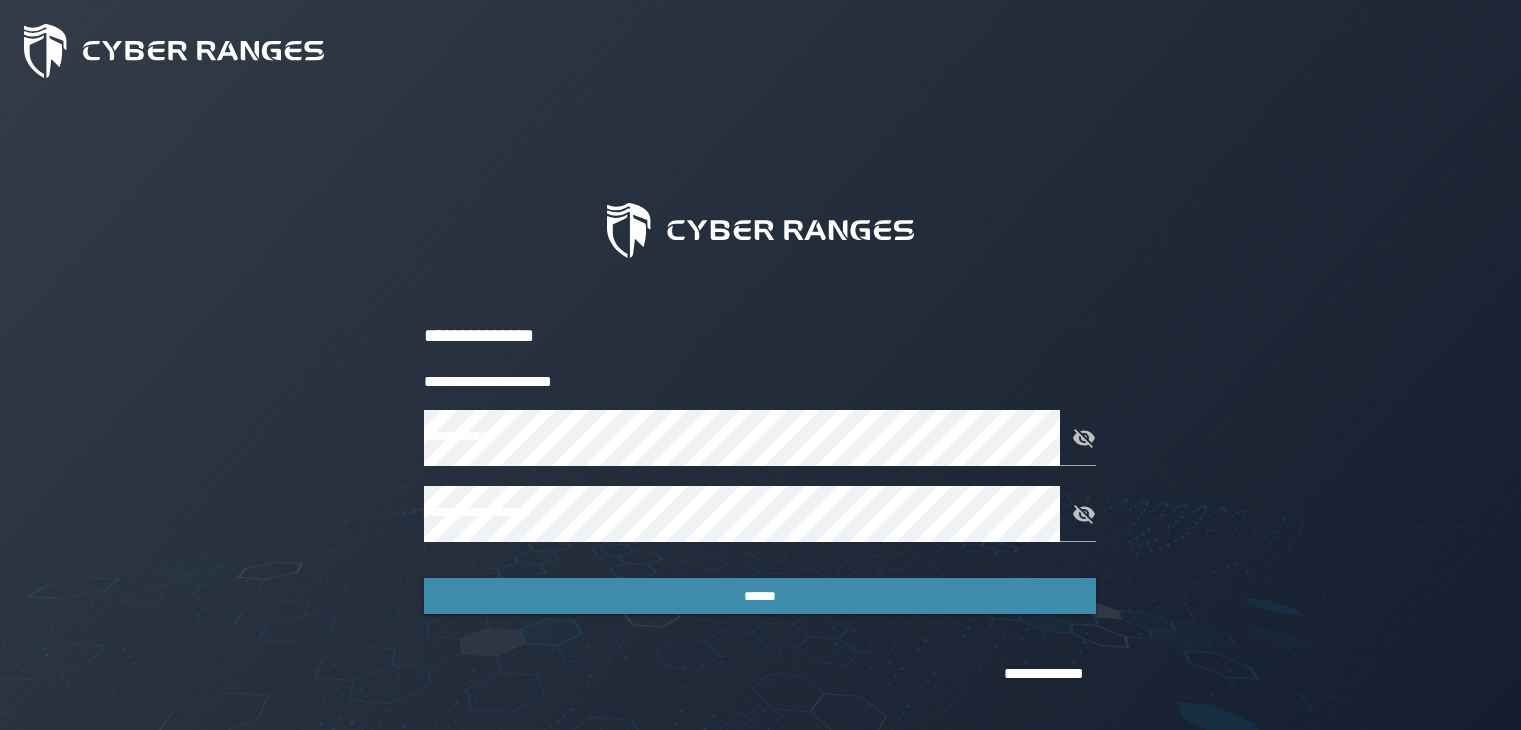 scroll, scrollTop: 0, scrollLeft: 0, axis: both 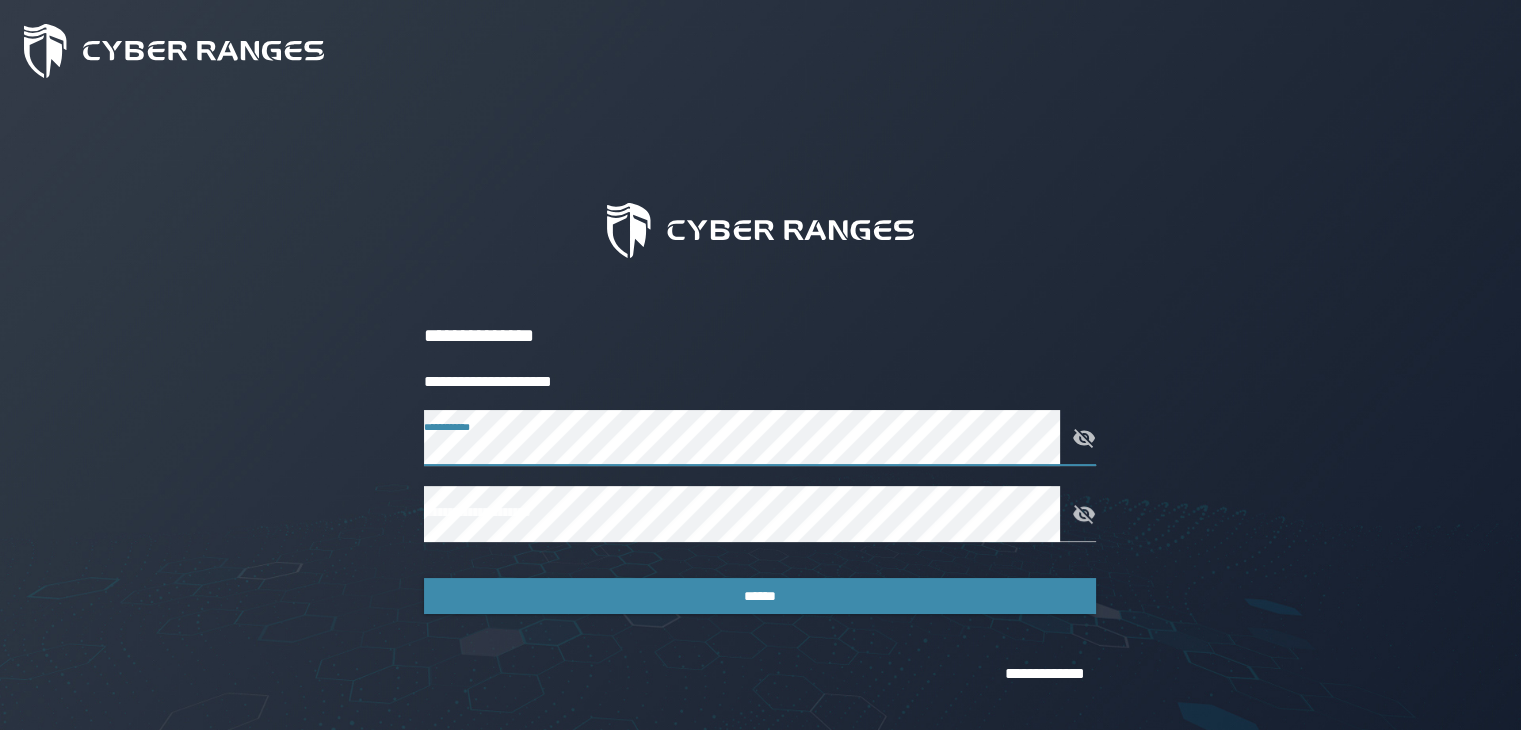 click 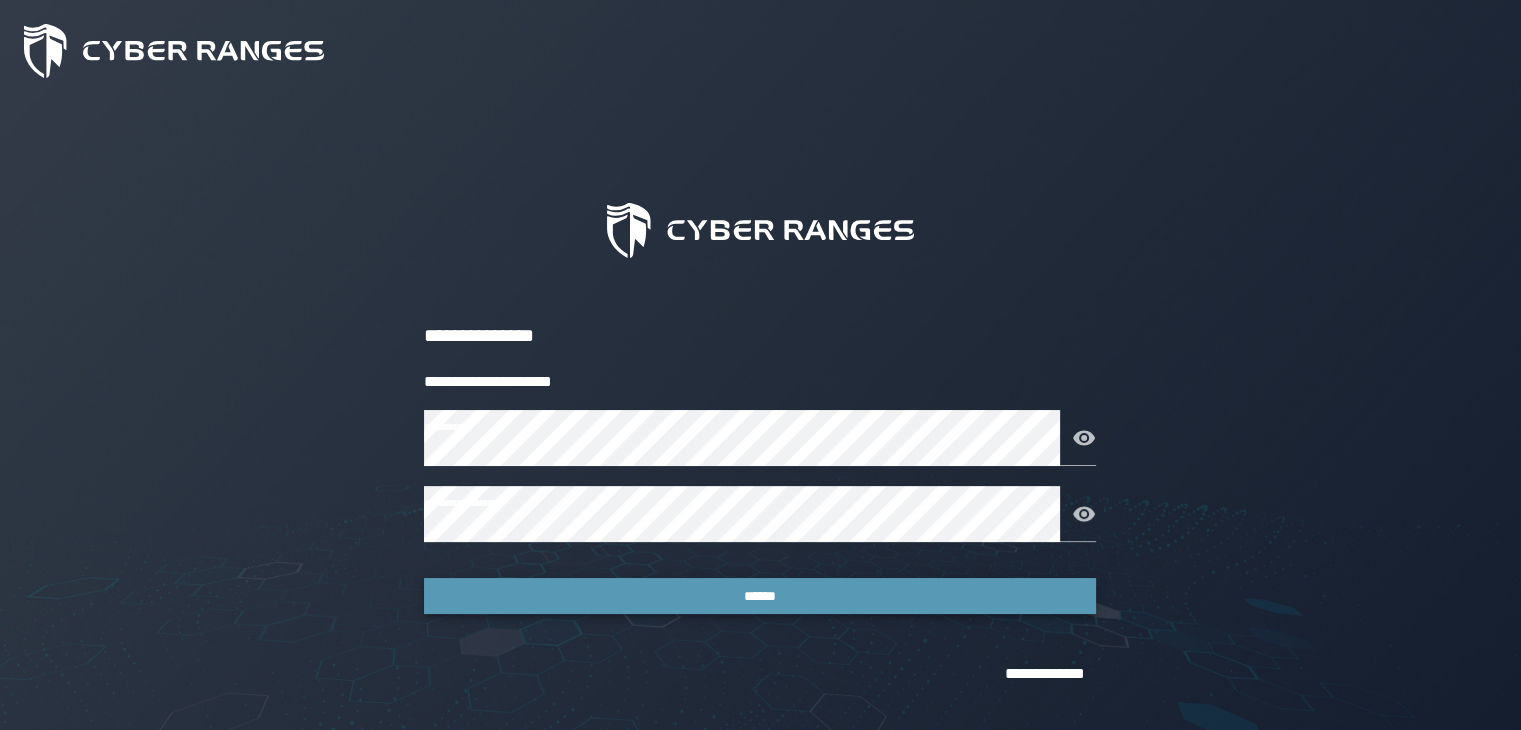 click on "******" at bounding box center (760, 596) 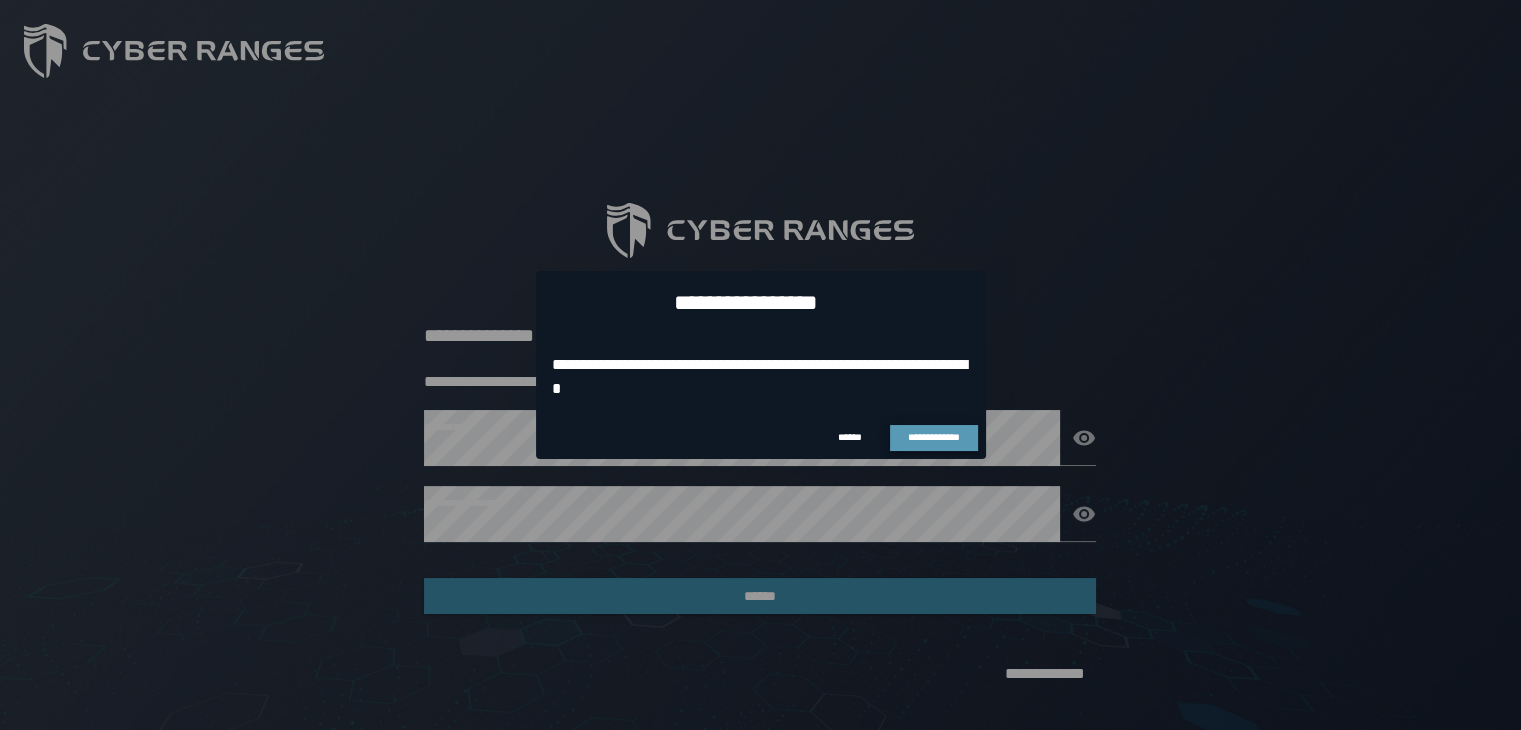 click on "**********" at bounding box center [934, 437] 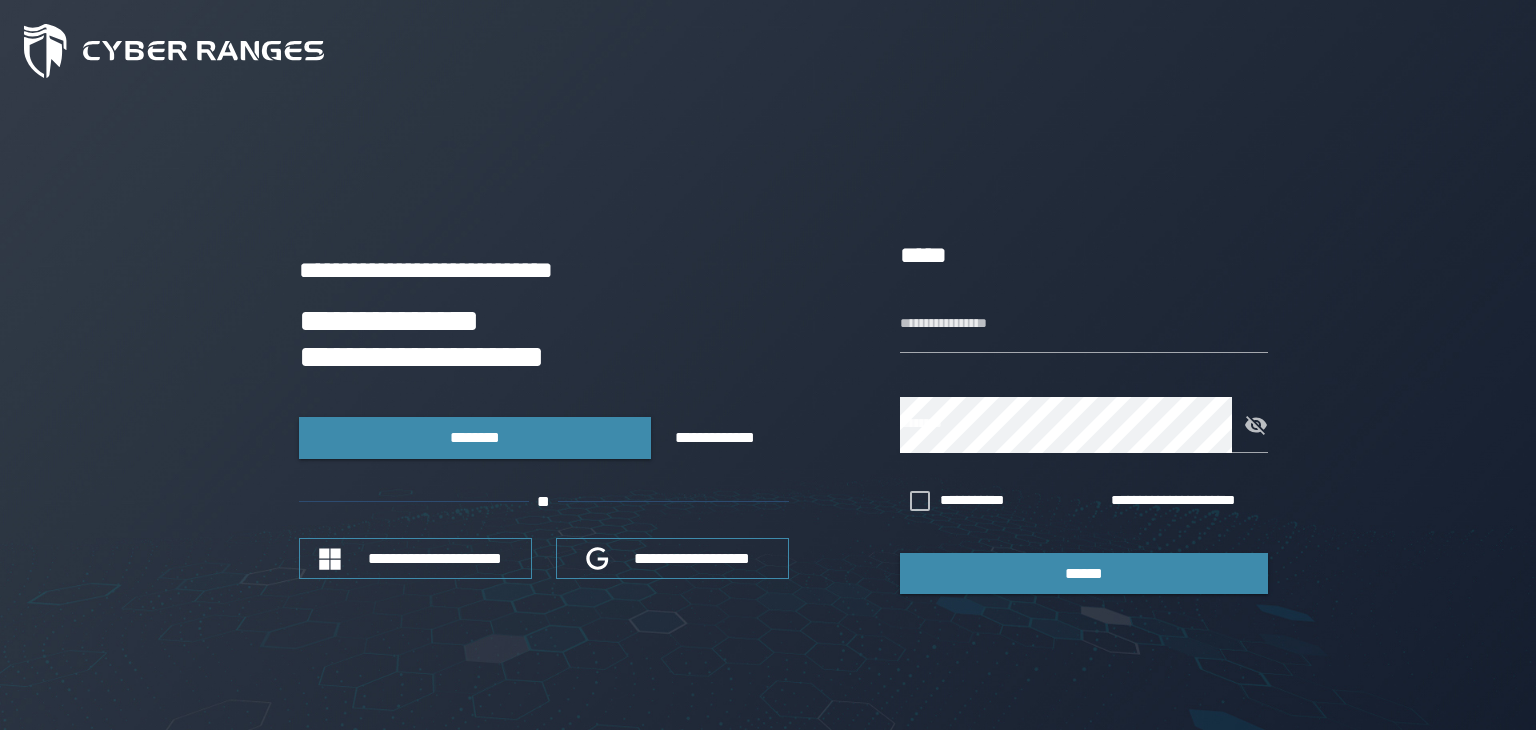 type on "**********" 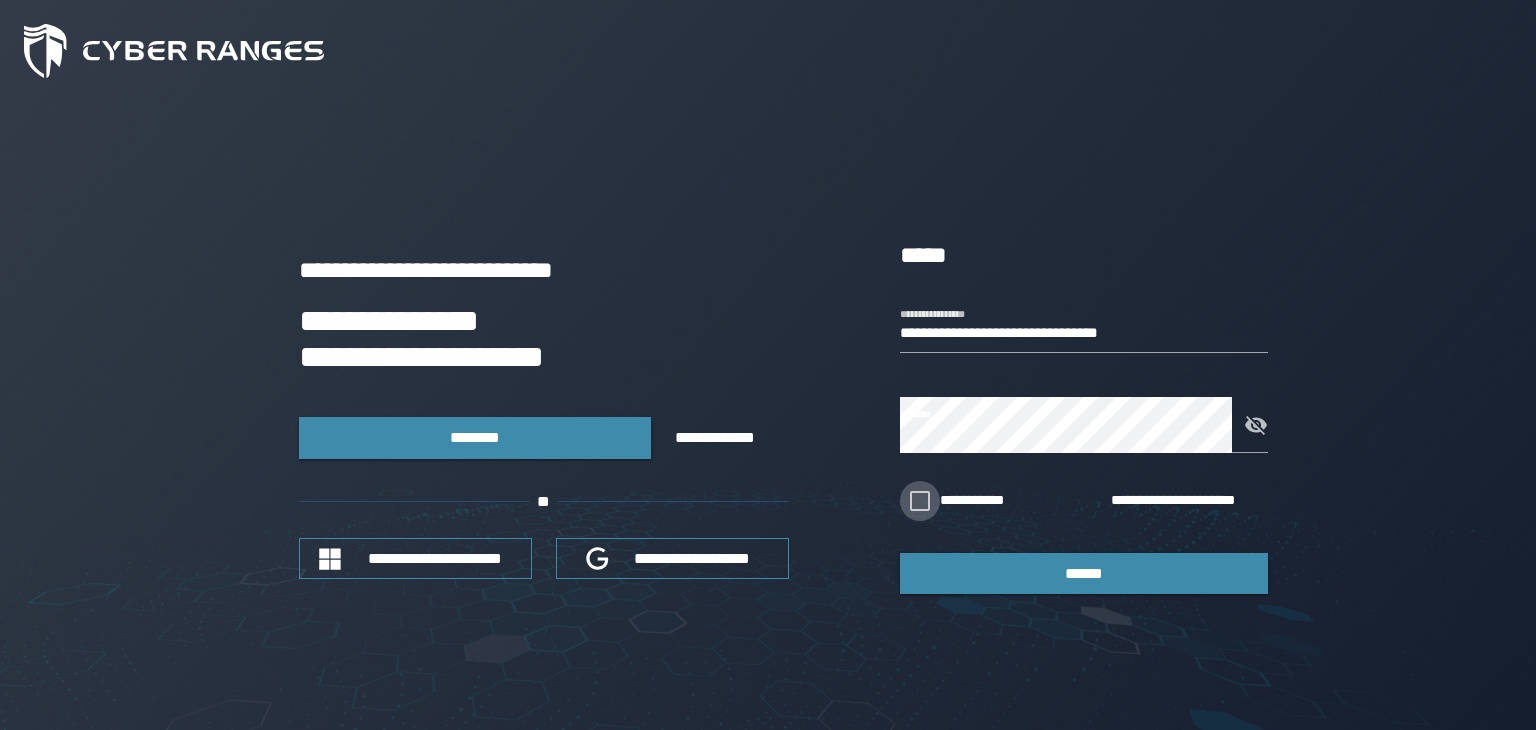 click 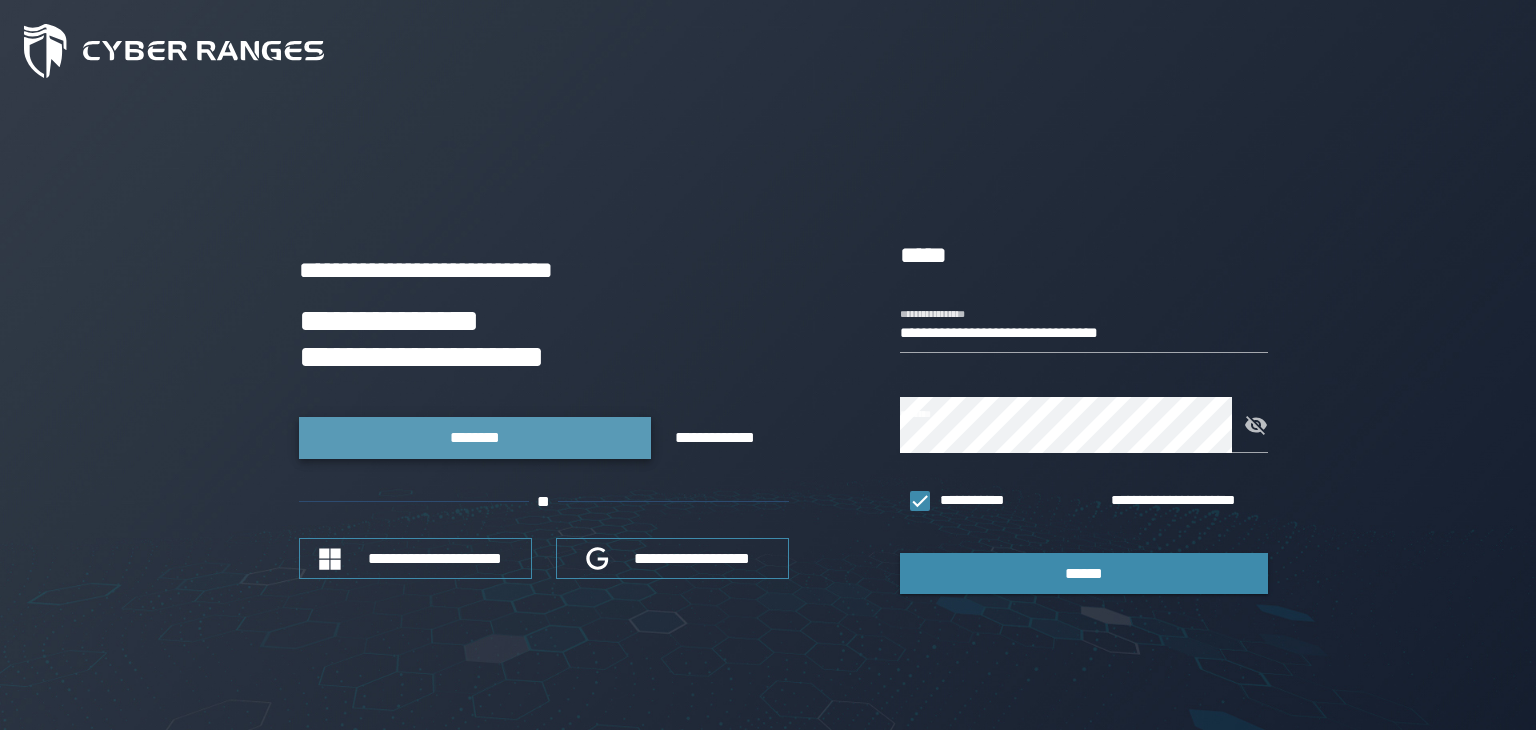click on "********" at bounding box center [474, 437] 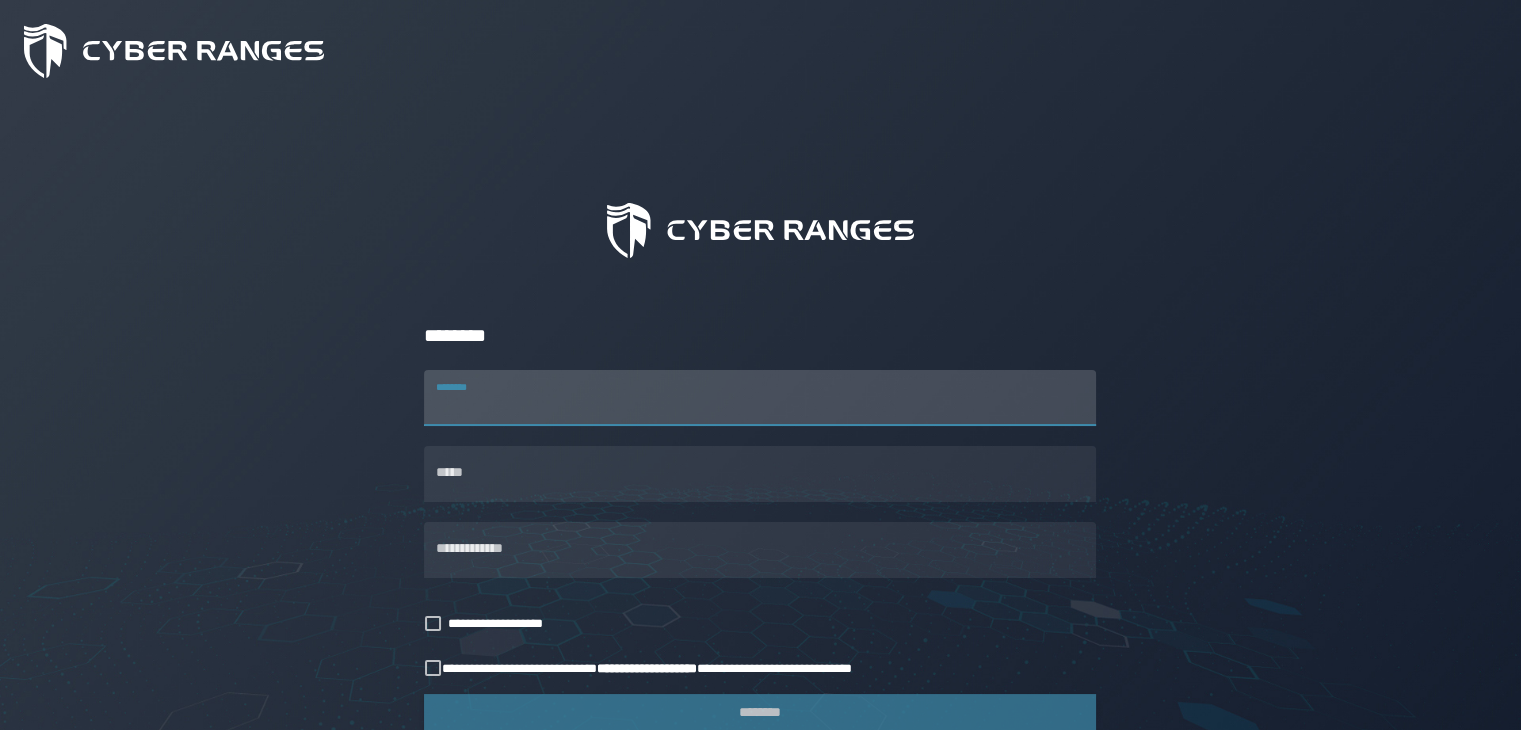 click on "********" at bounding box center (760, 398) 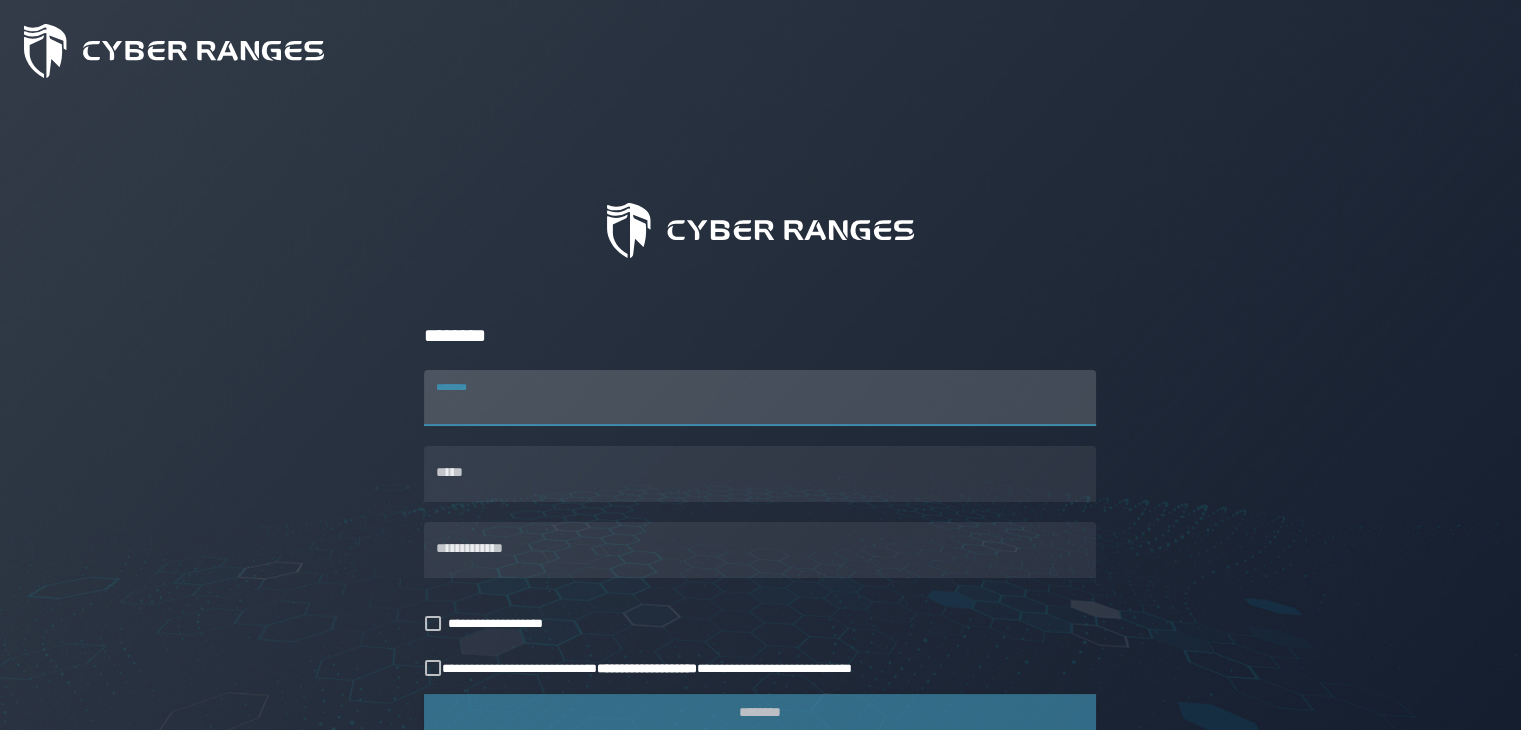 click on "********" at bounding box center (760, 398) 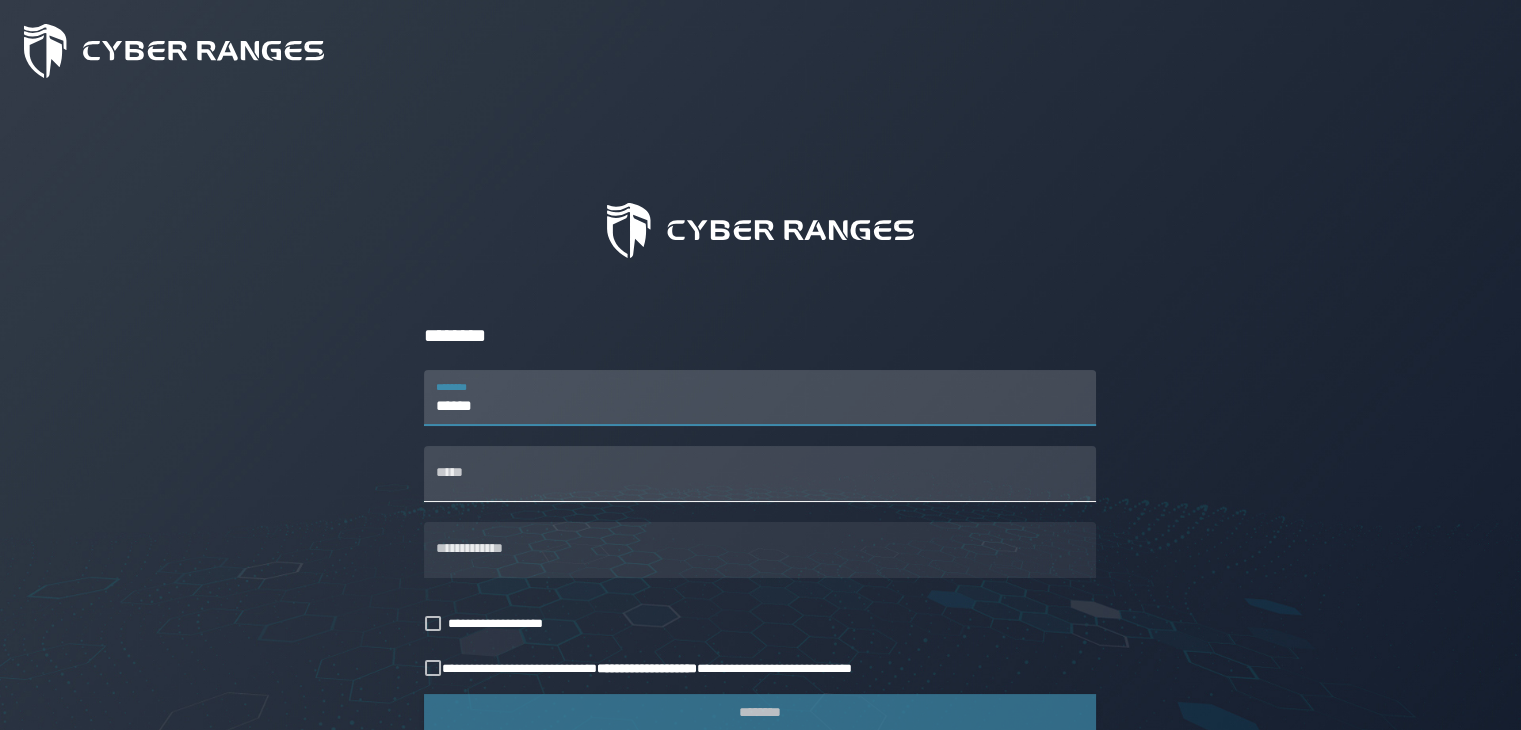 type on "******" 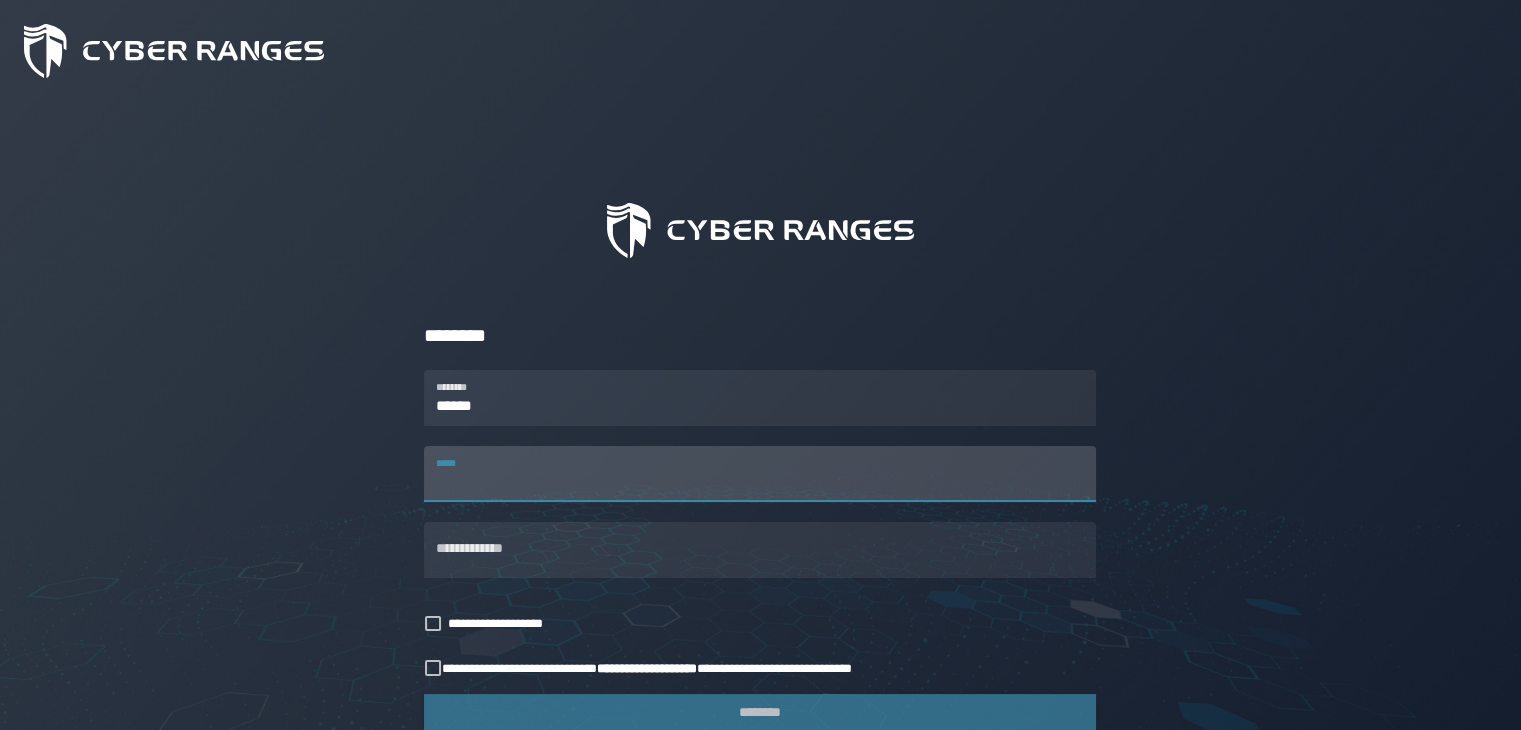 click on "*****" at bounding box center [760, 474] 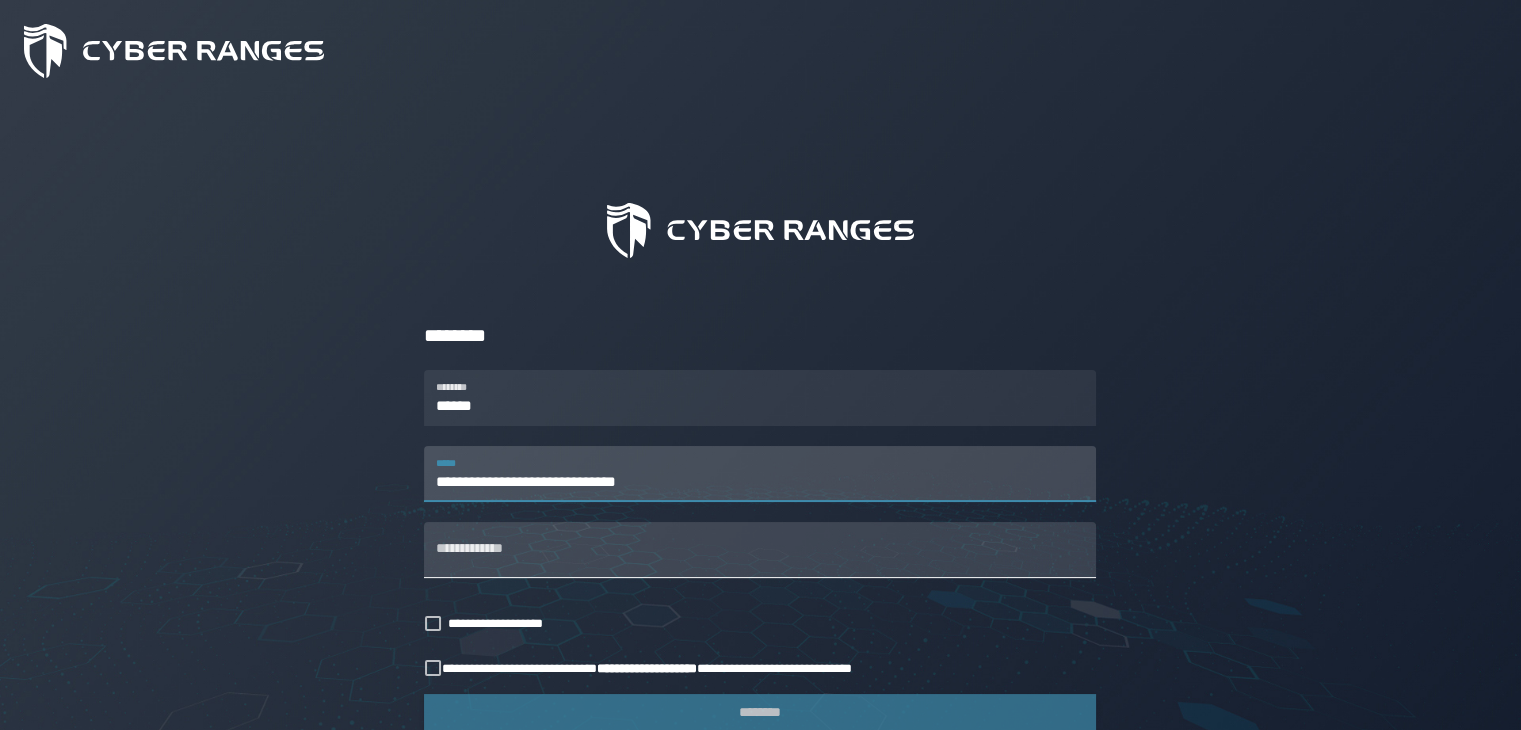 type on "**********" 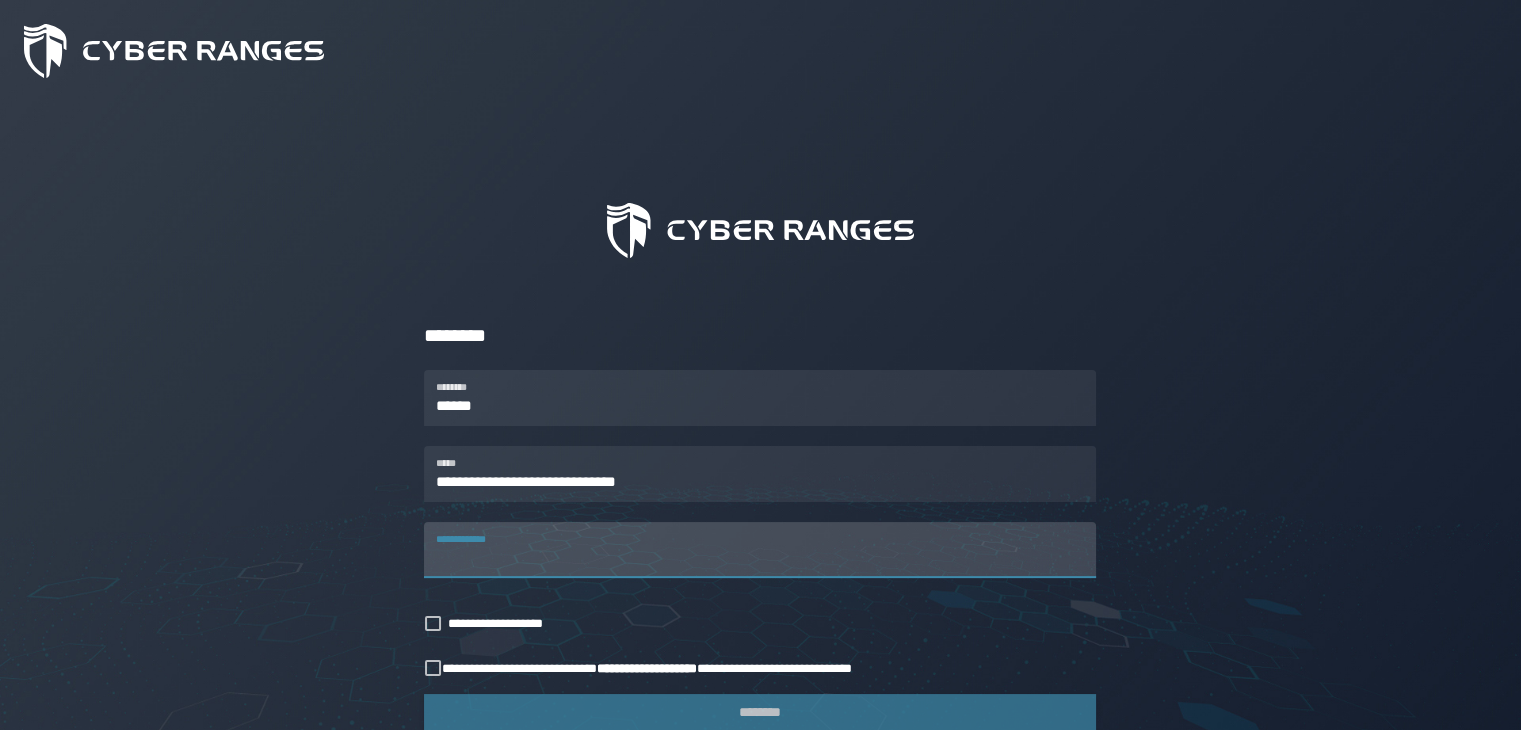 click on "**********" at bounding box center (760, 550) 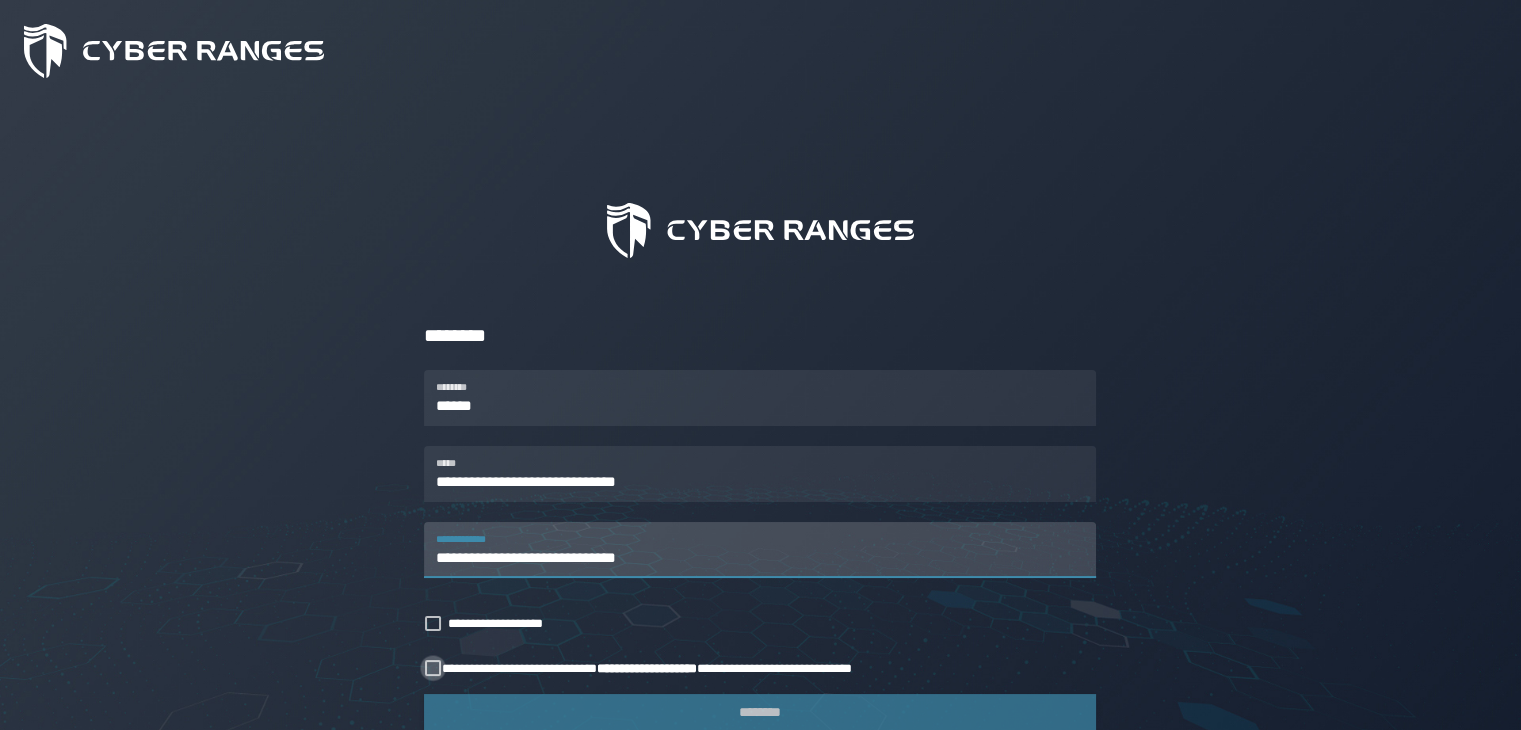 type on "**********" 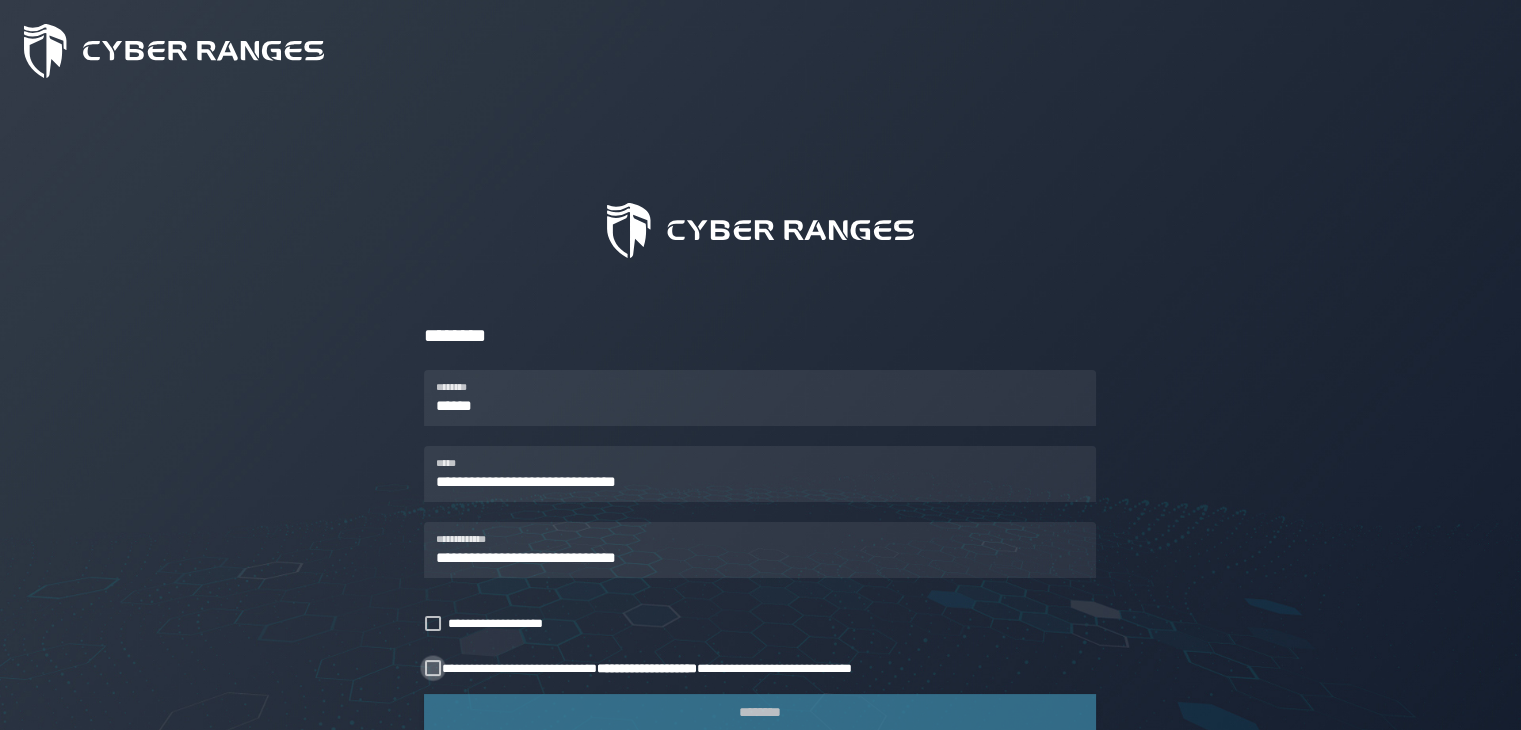click 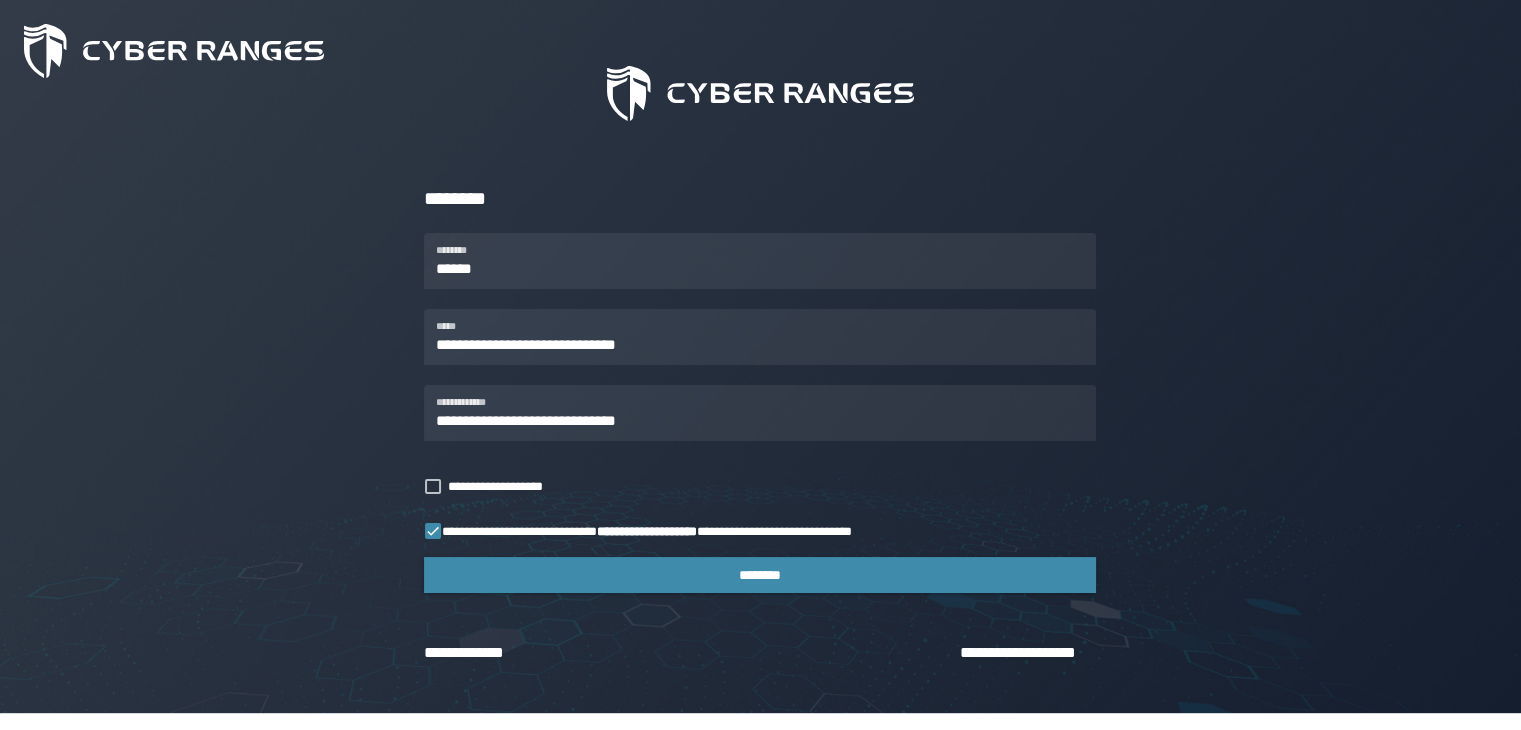 scroll, scrollTop: 173, scrollLeft: 0, axis: vertical 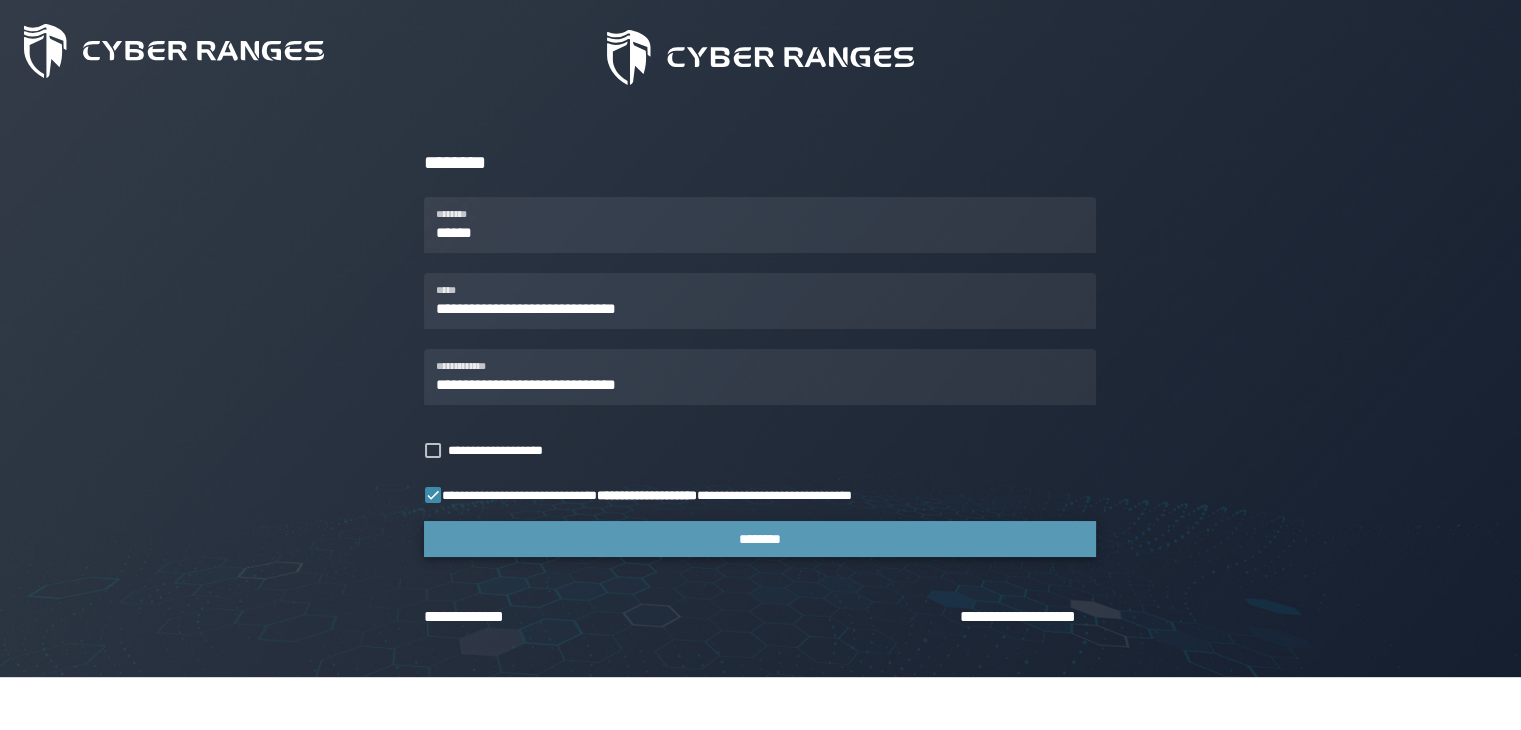 click on "********" at bounding box center [760, 539] 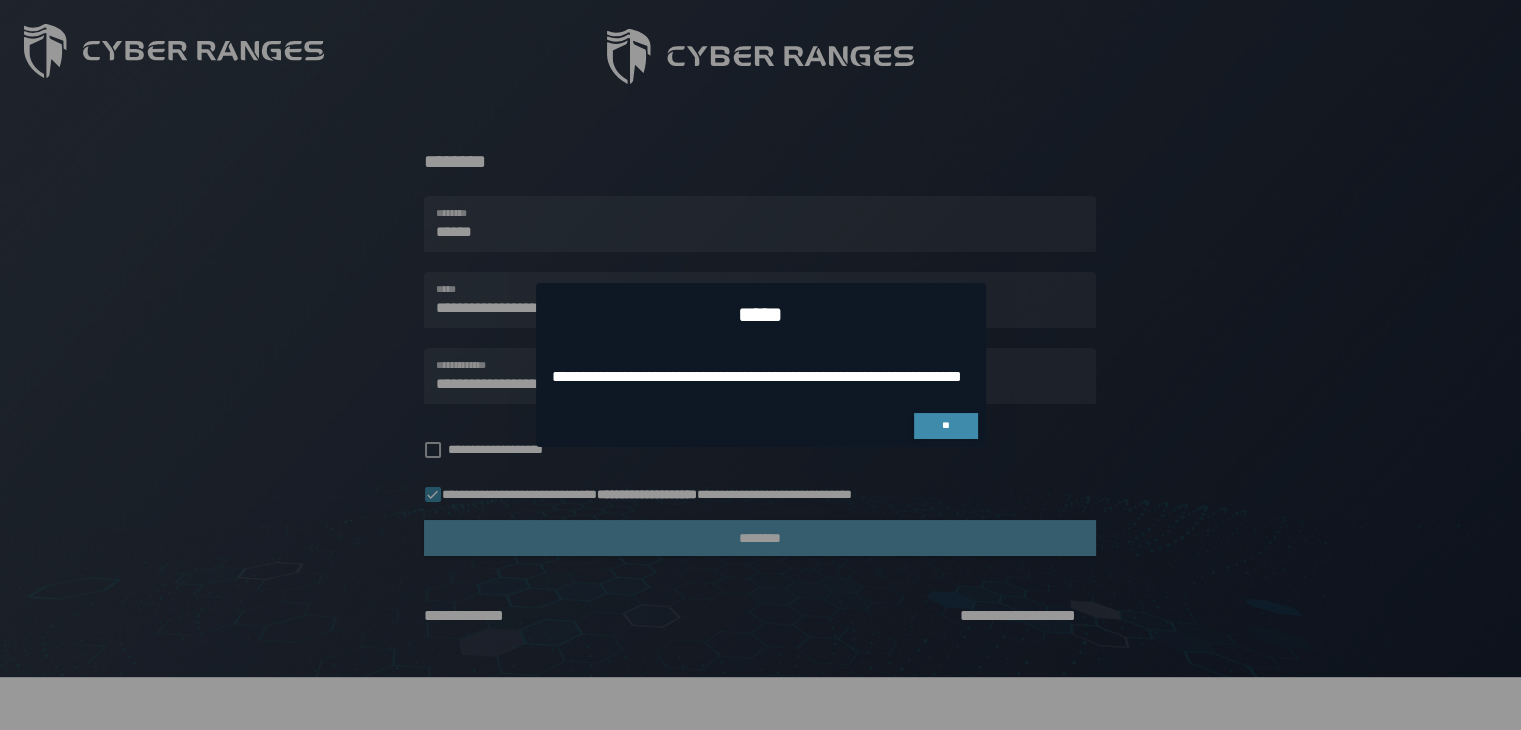scroll, scrollTop: 0, scrollLeft: 0, axis: both 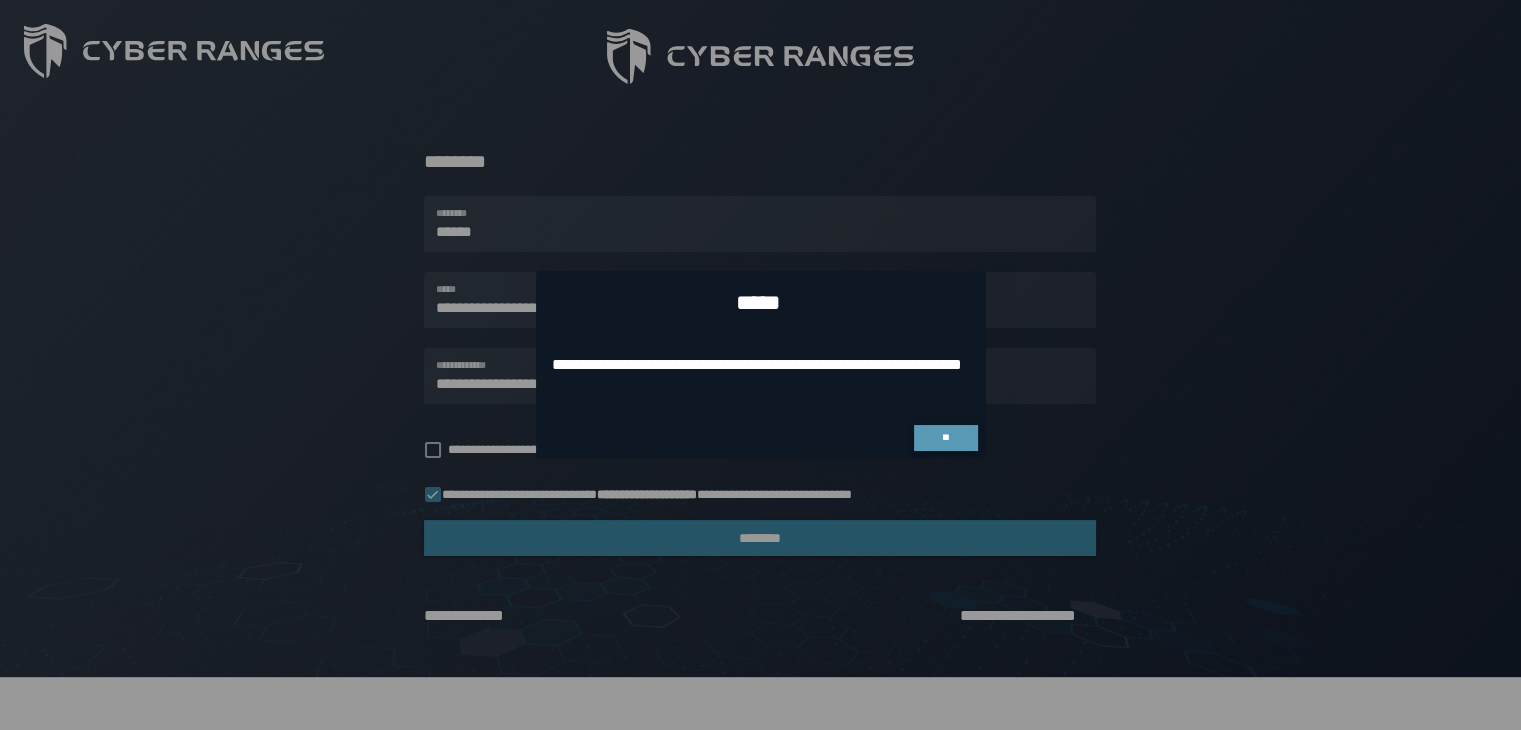 click on "**" at bounding box center (945, 437) 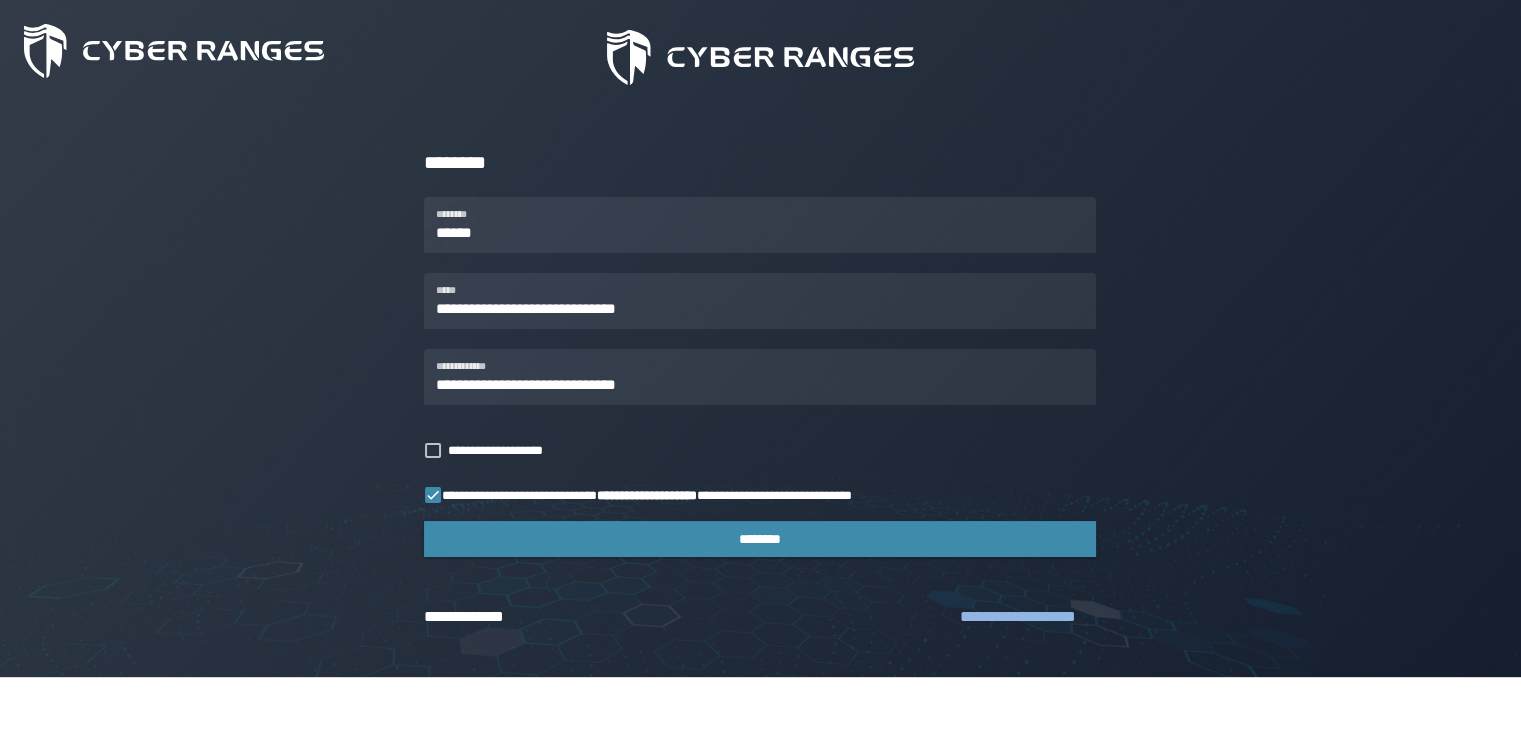 click on "**********" 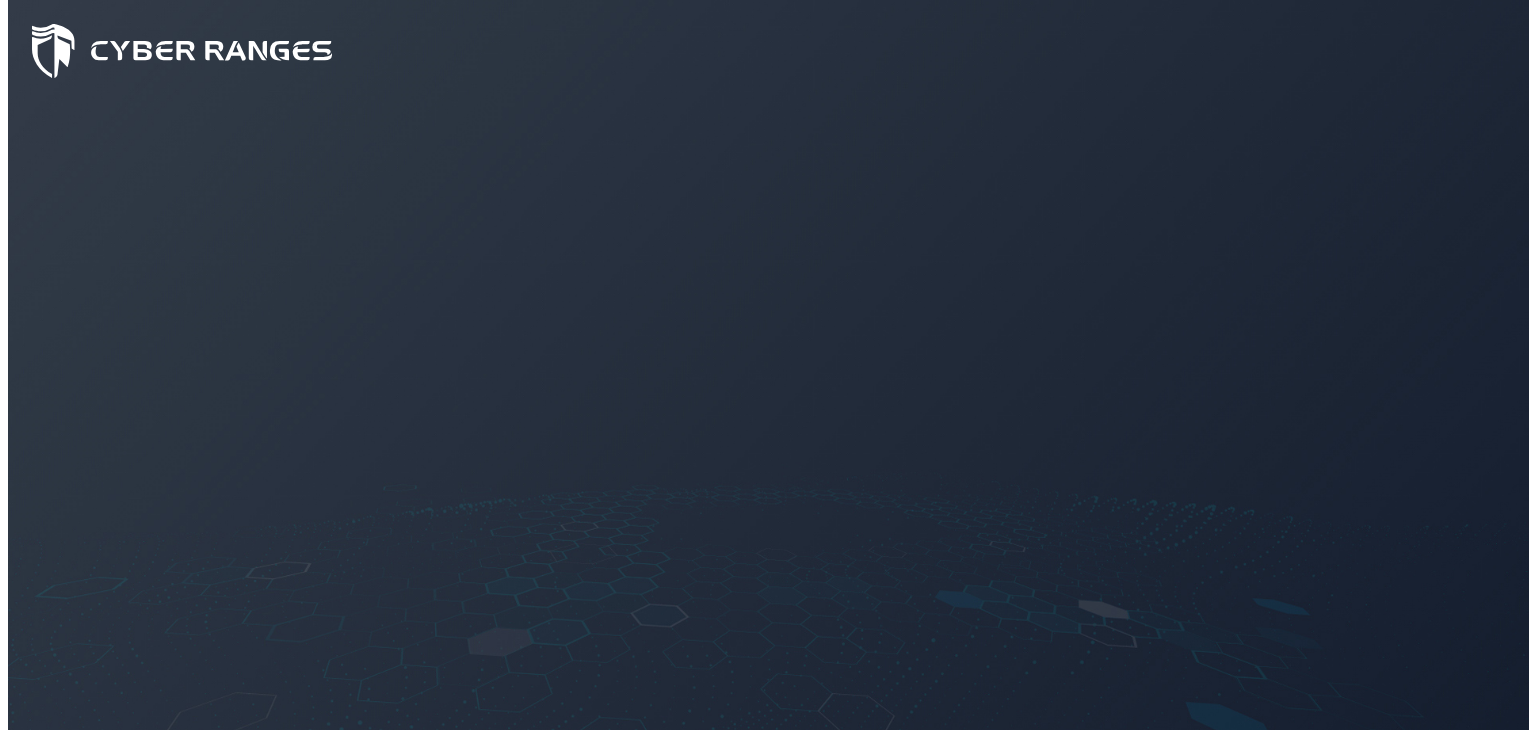 scroll, scrollTop: 0, scrollLeft: 0, axis: both 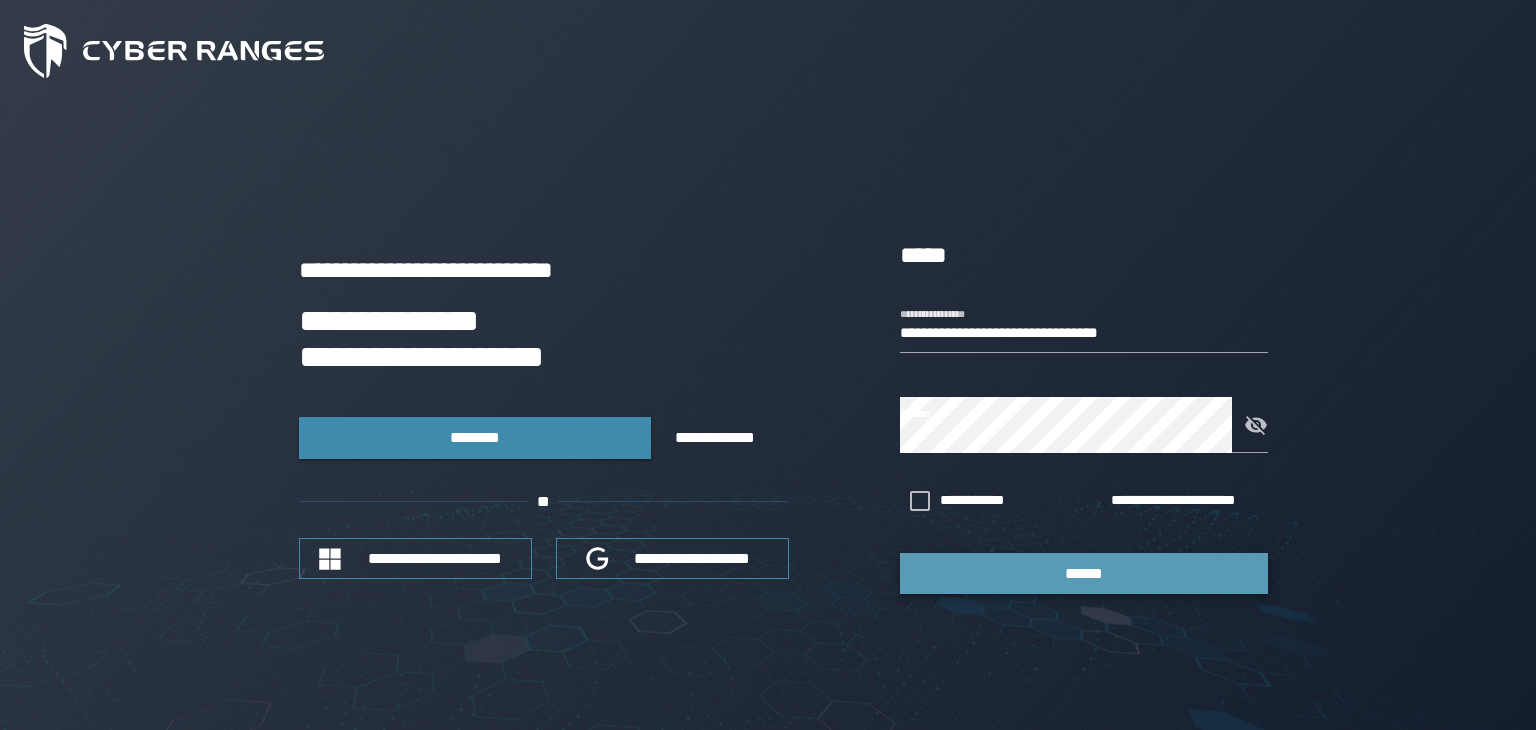 click on "******" at bounding box center (1084, 573) 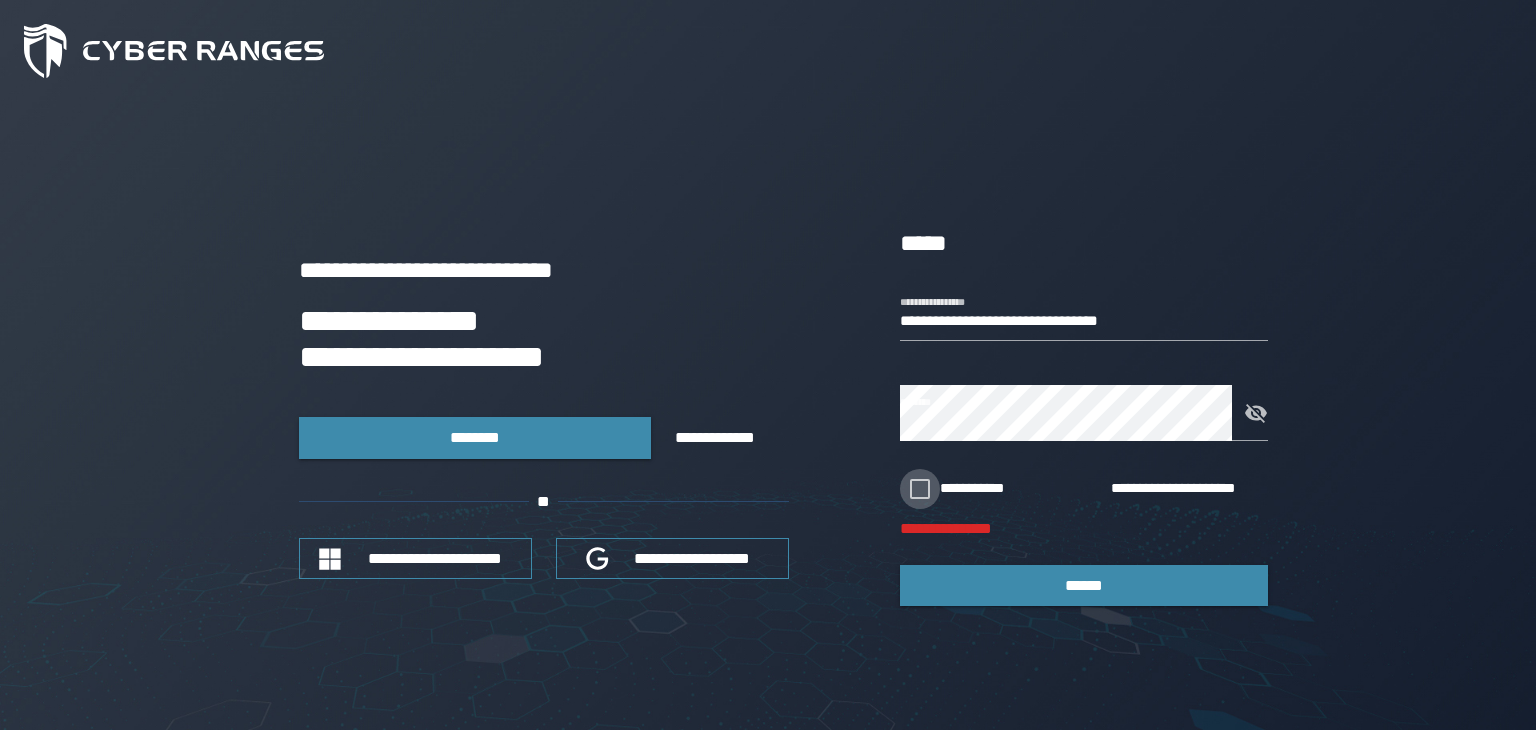 click at bounding box center [920, 489] 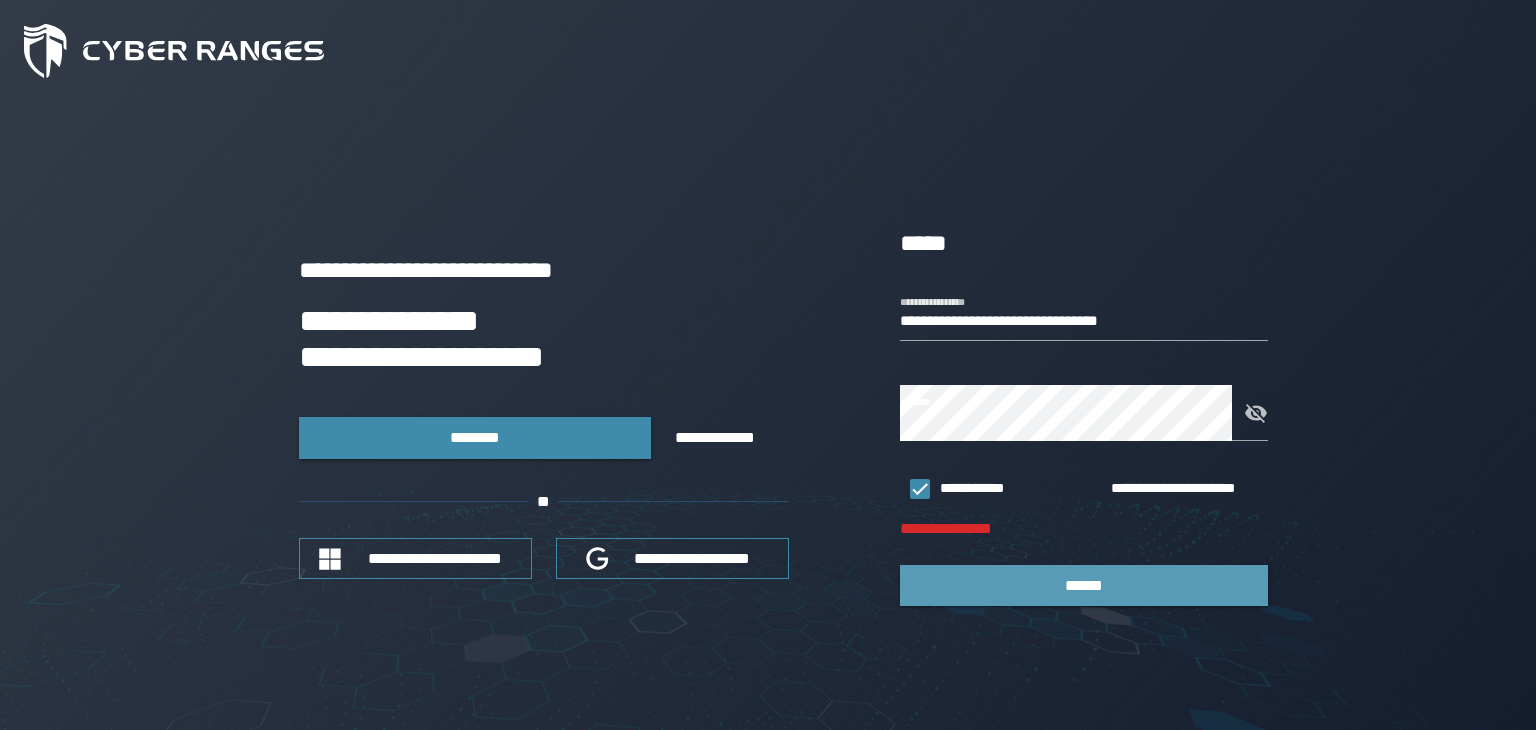 click on "******" at bounding box center (1084, 585) 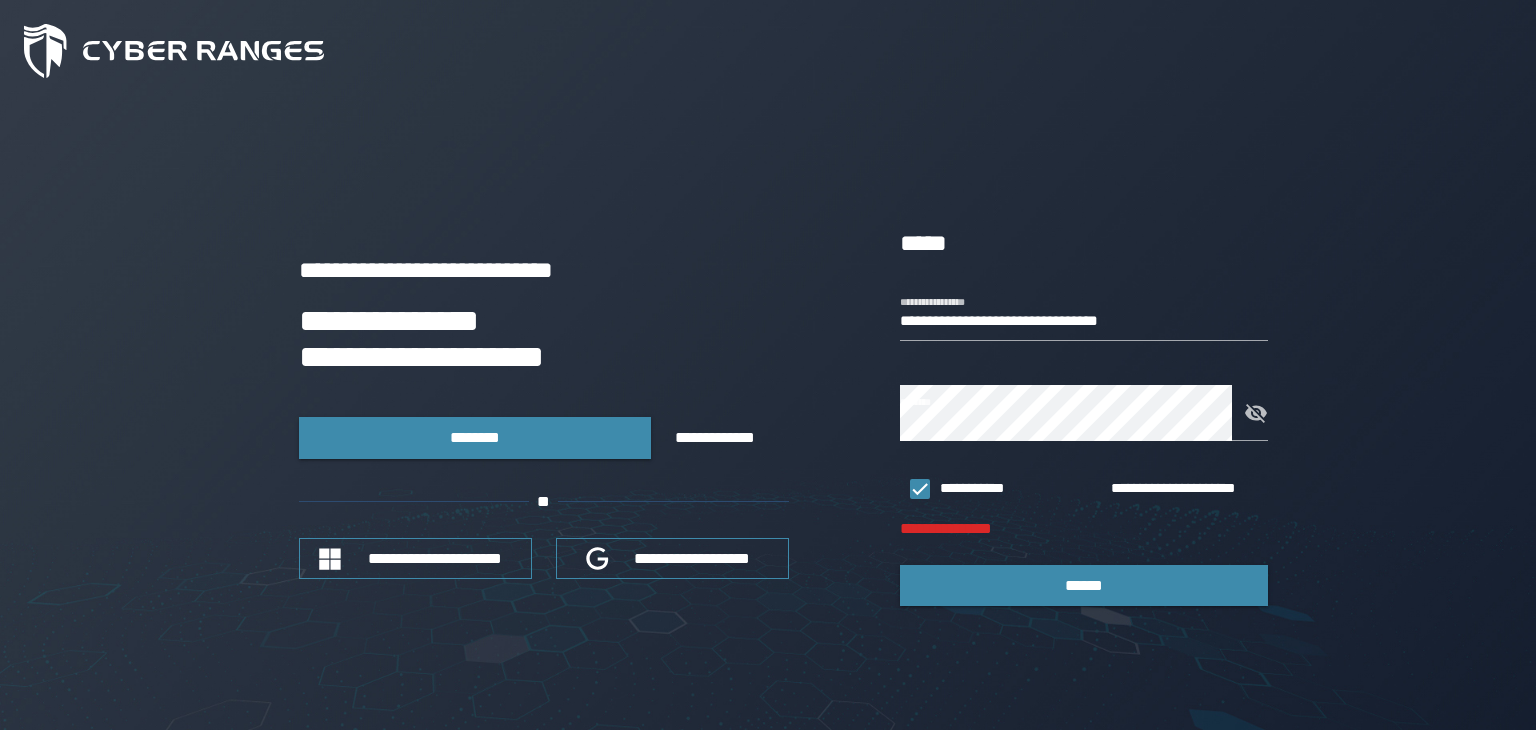click on "**********" at bounding box center (1084, 415) 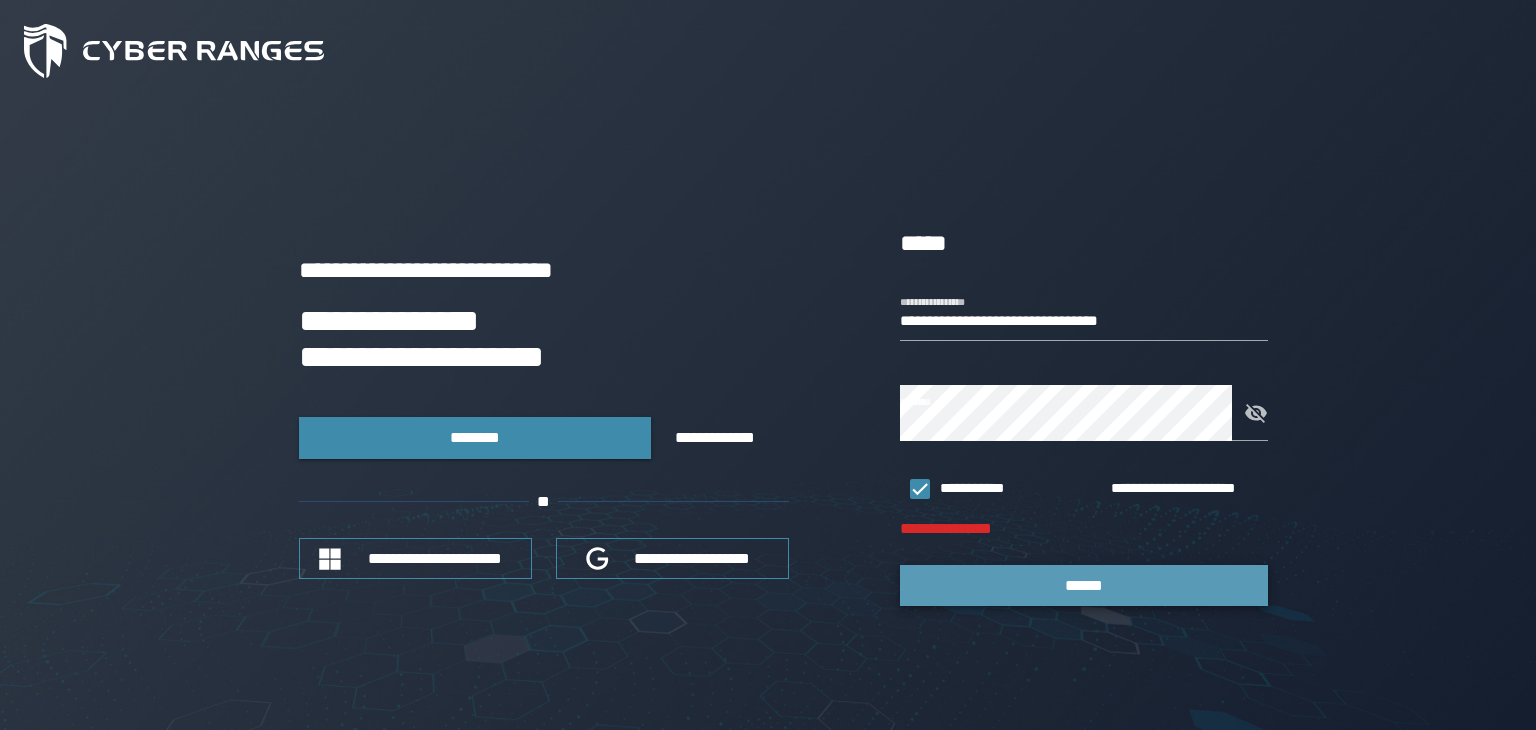 click on "******" at bounding box center [1084, 585] 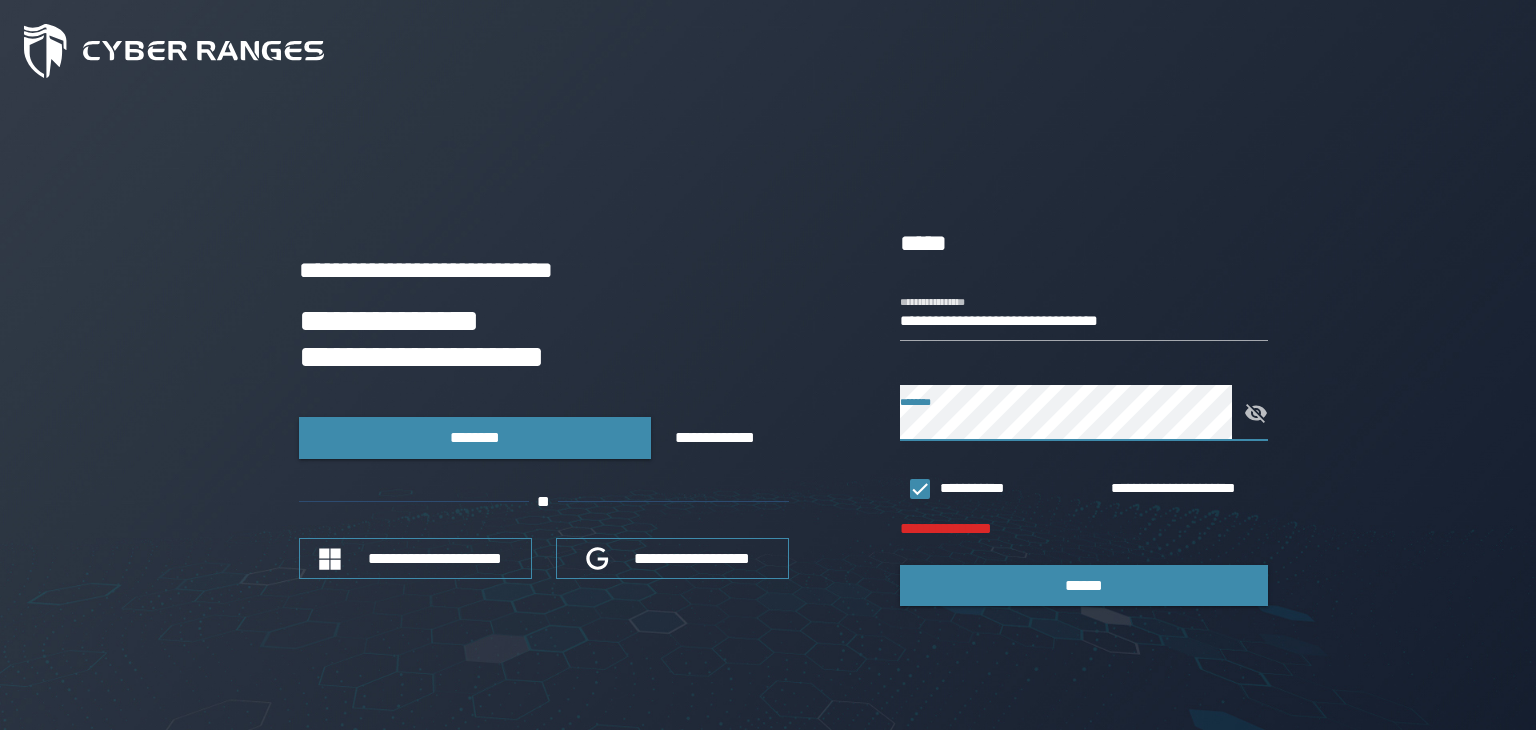 click 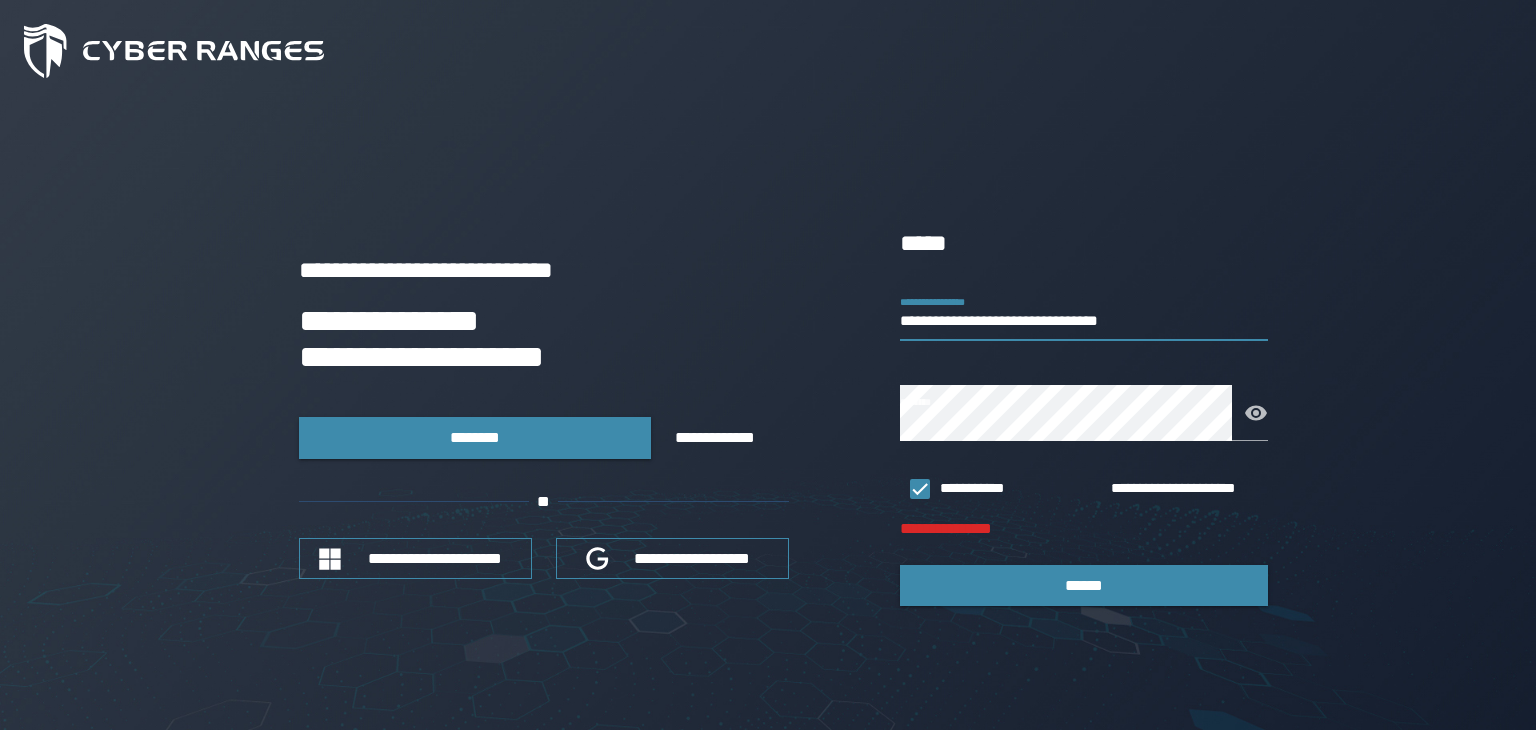 click on "**********" at bounding box center [1084, 313] 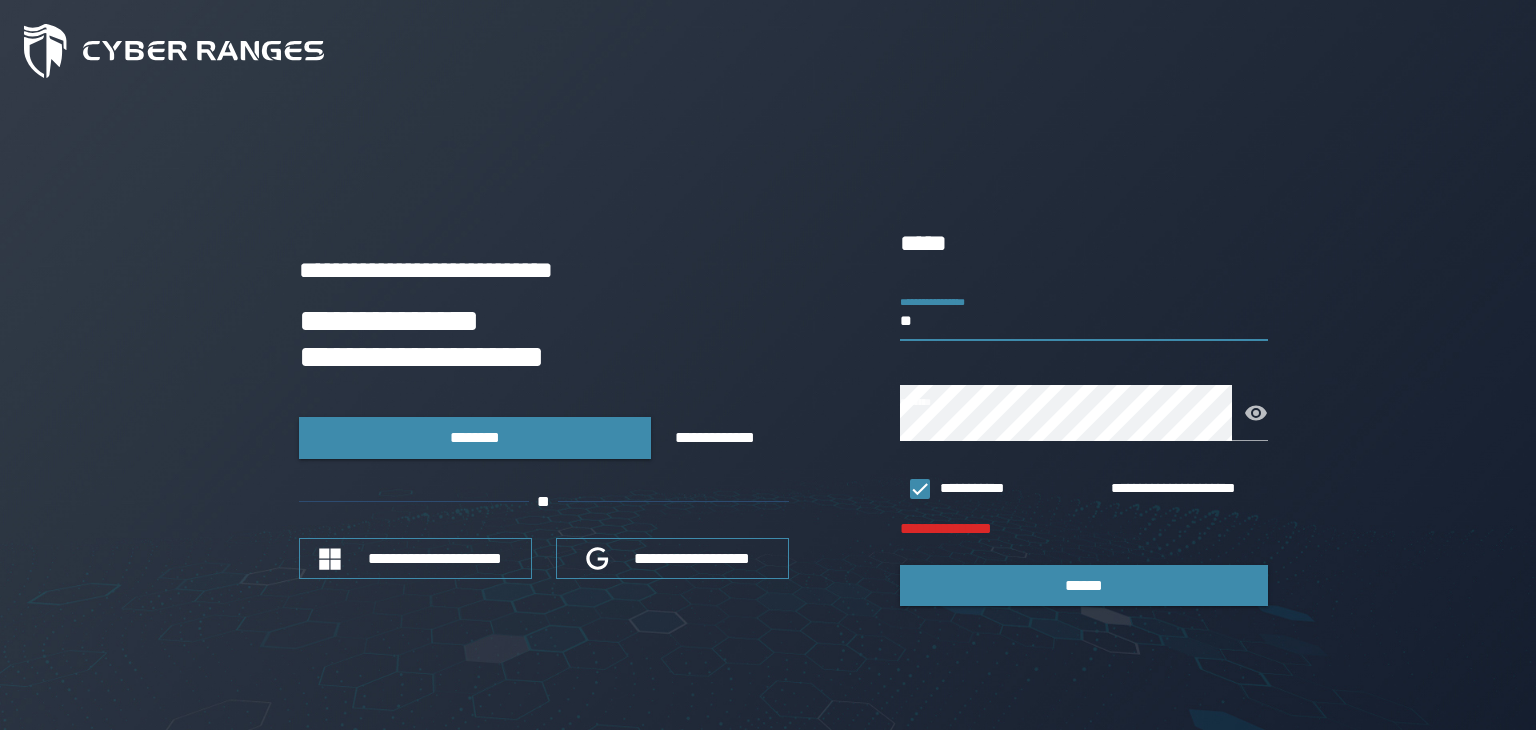 type on "*" 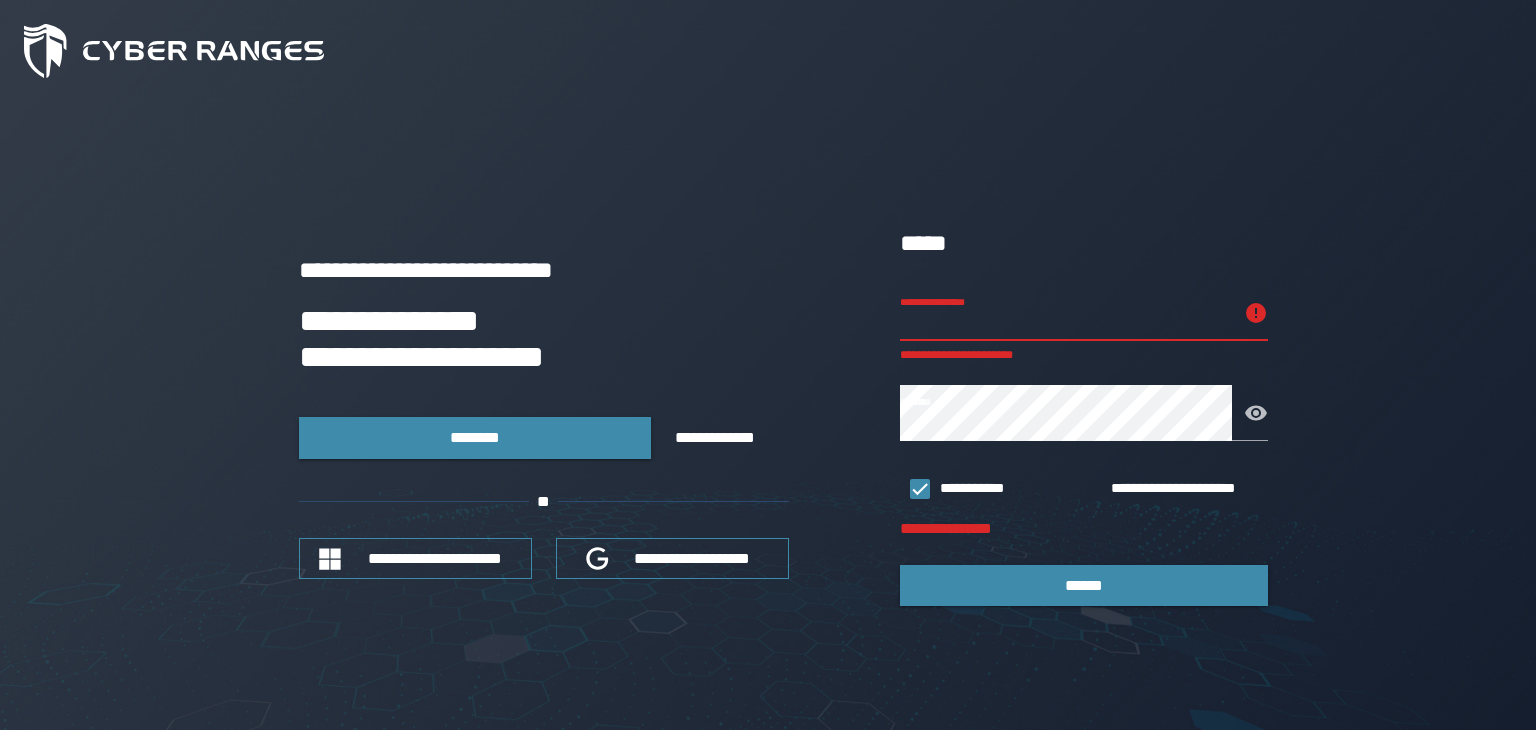 type on "*" 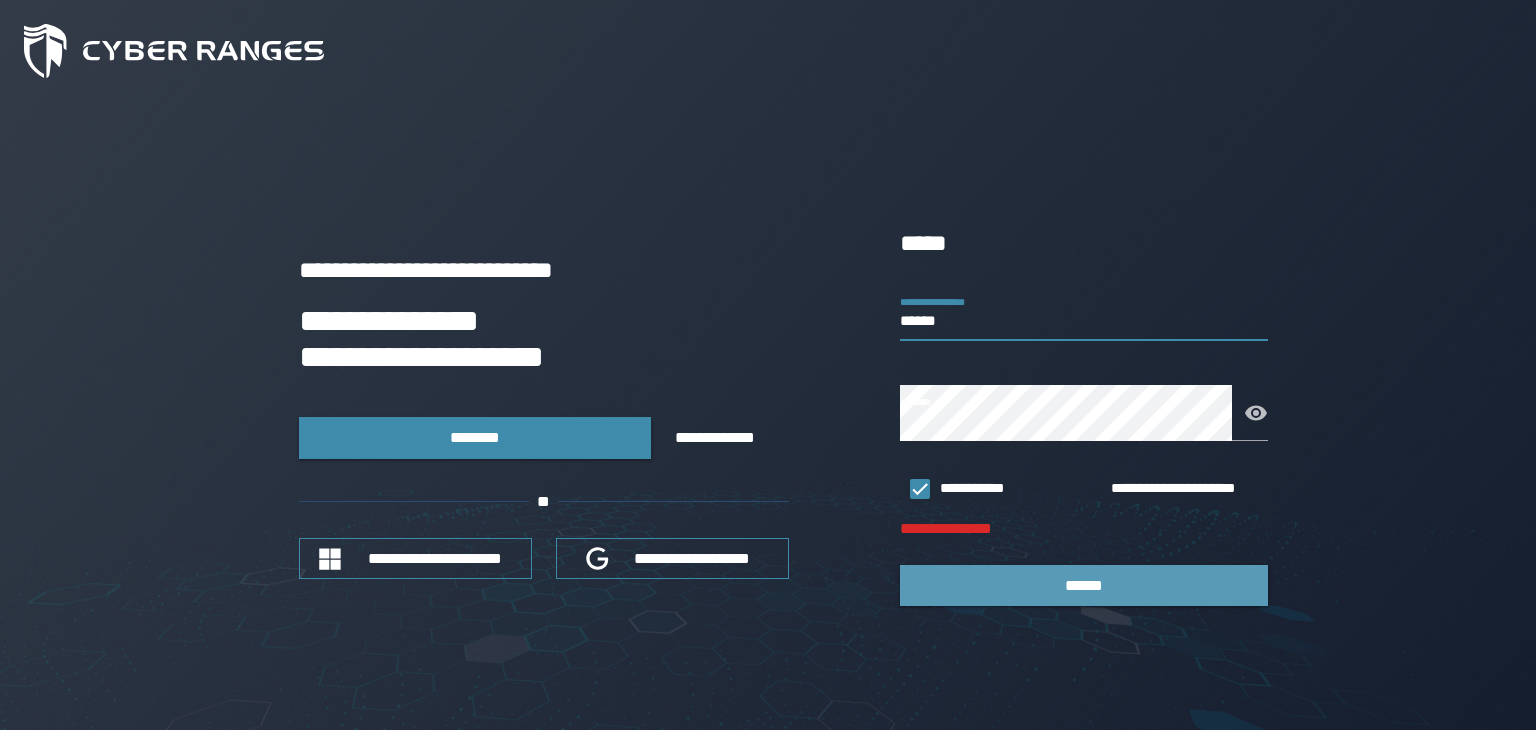 type on "******" 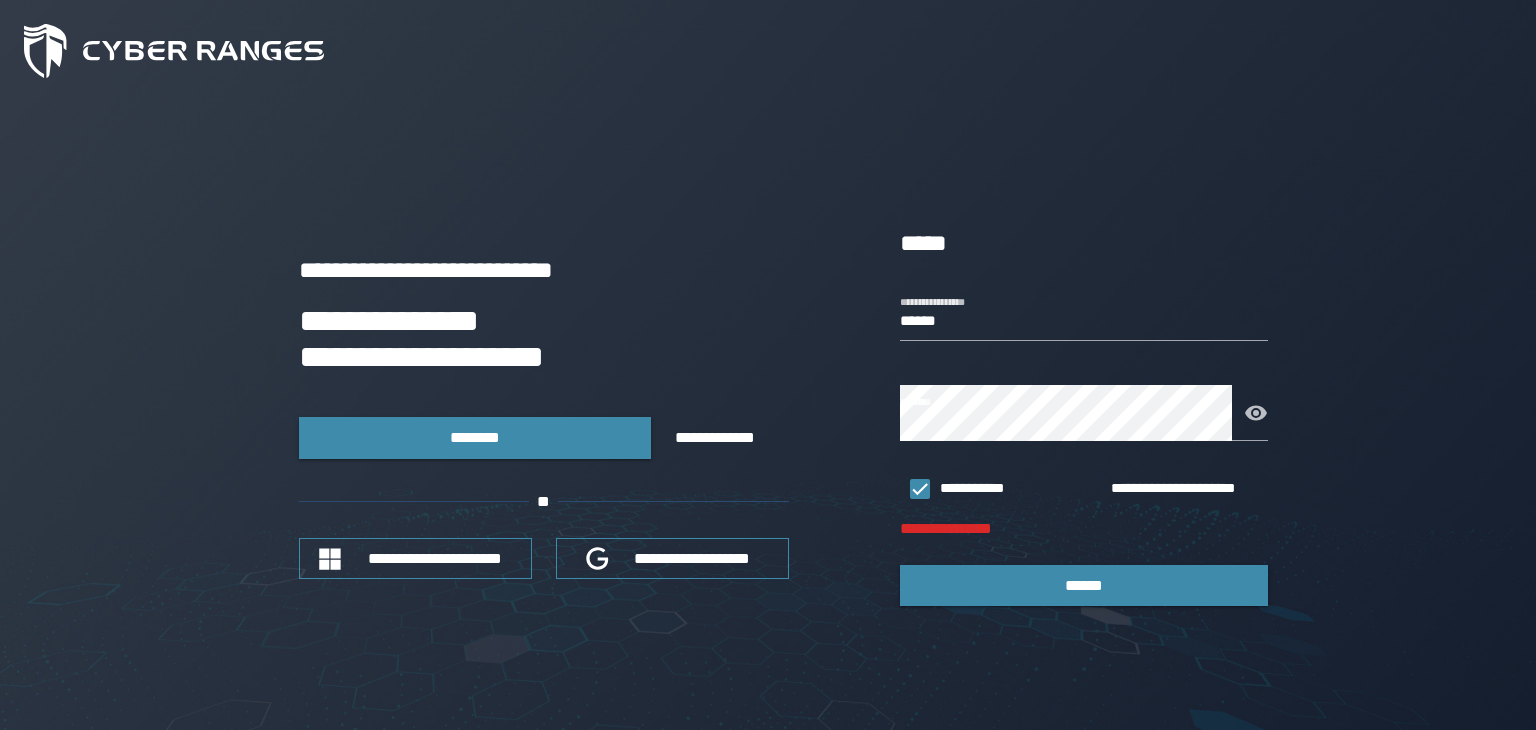 click on "**********" at bounding box center [1084, 529] 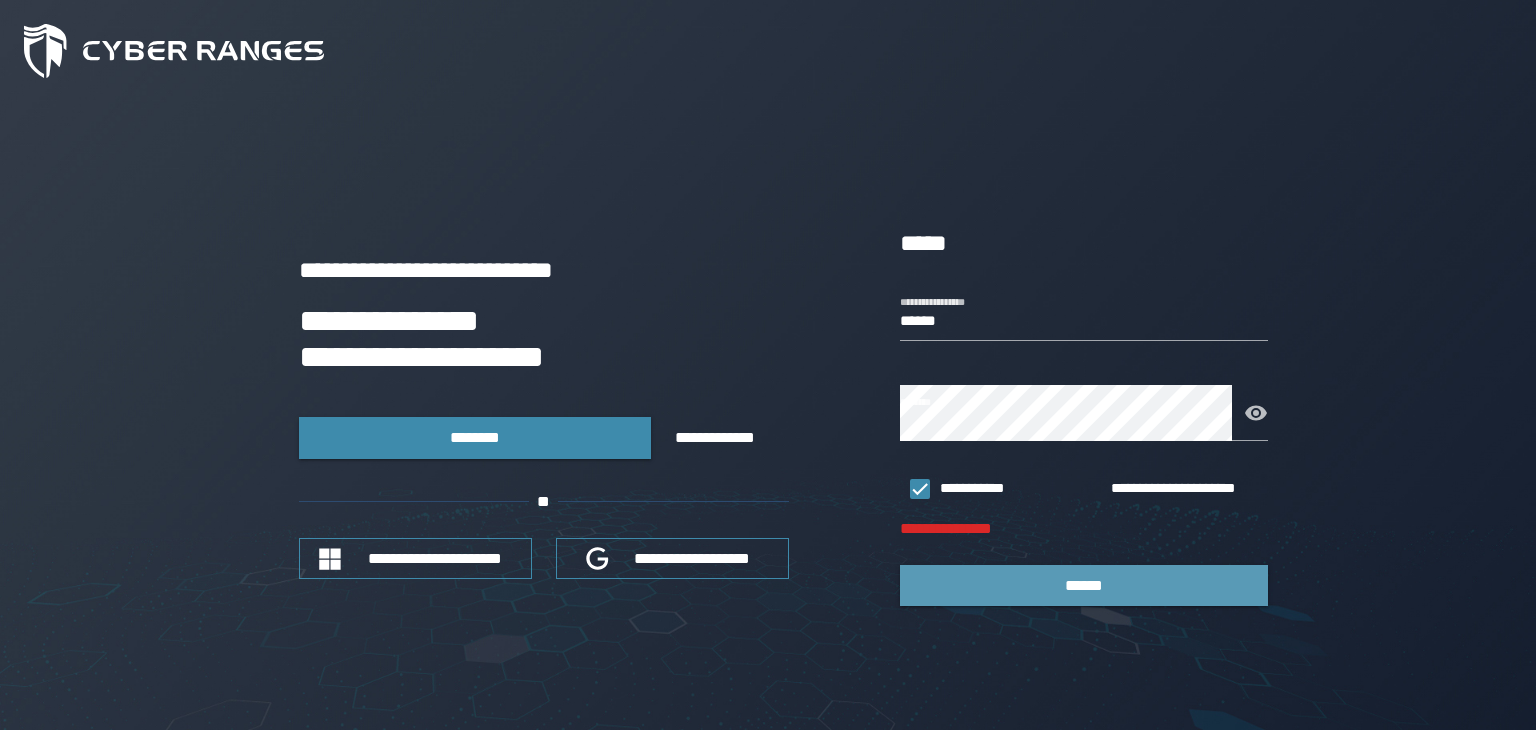 click on "******" at bounding box center (1084, 585) 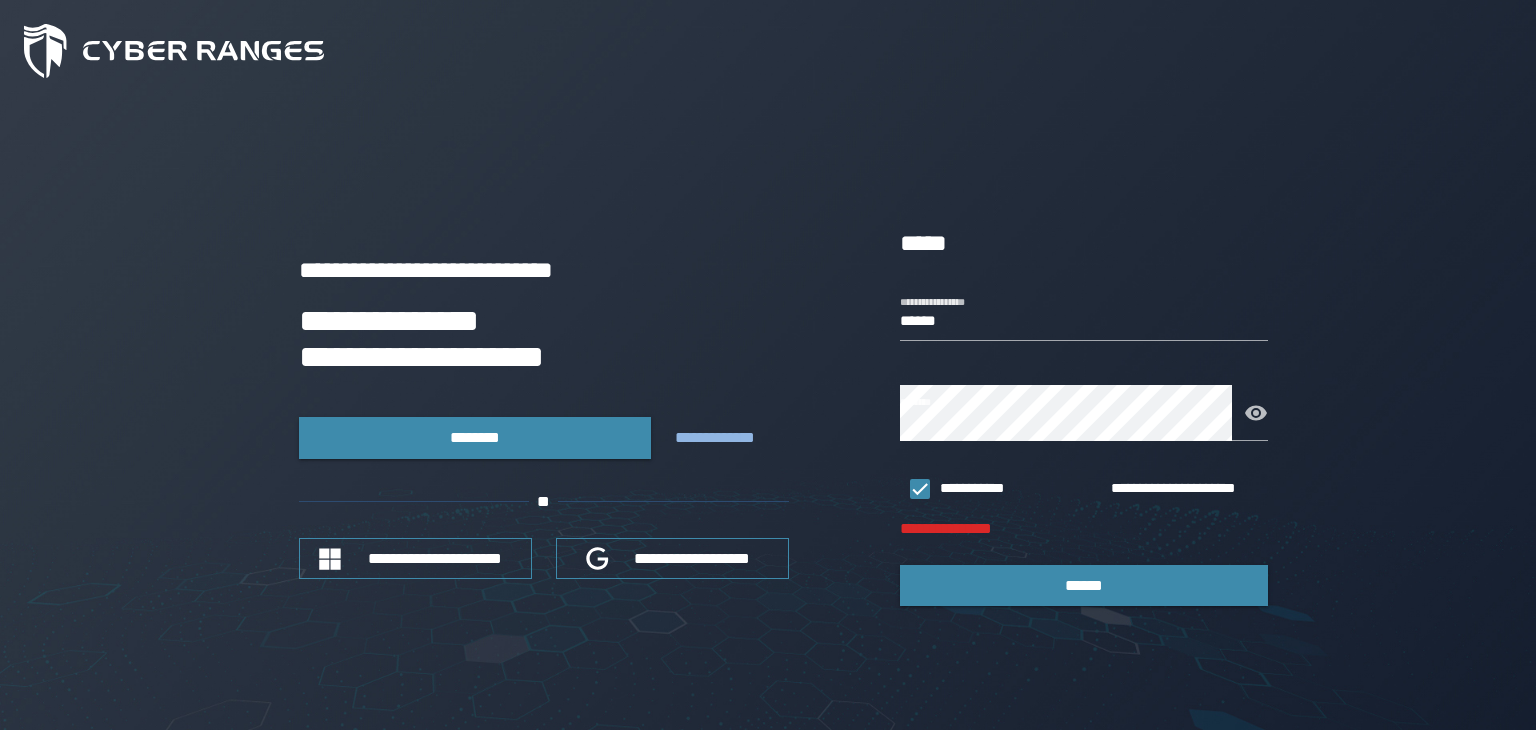 click on "**********" at bounding box center (727, 438) 